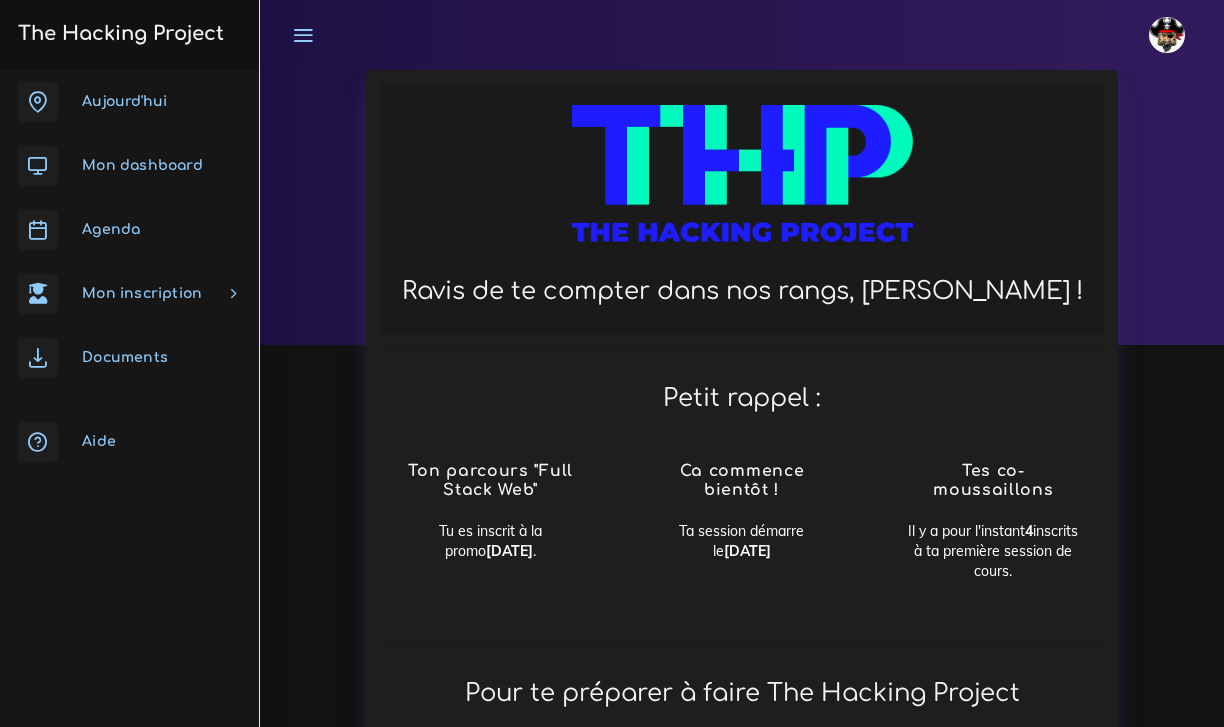 scroll, scrollTop: 0, scrollLeft: 0, axis: both 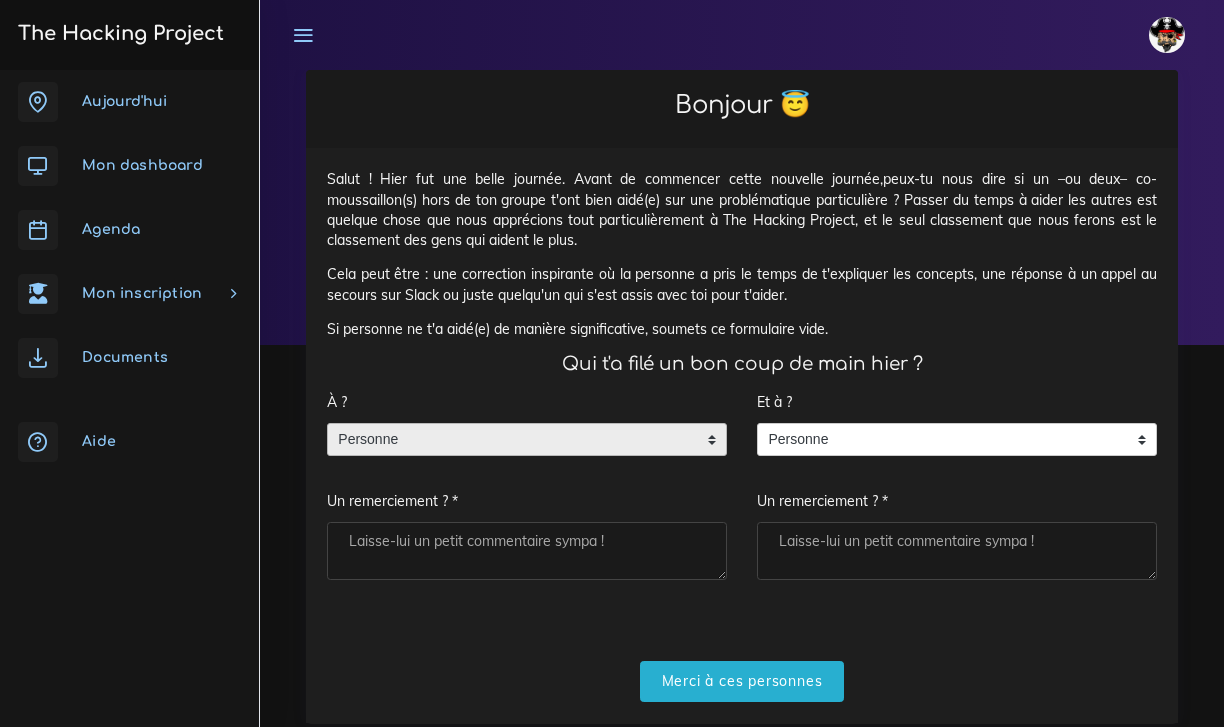 click on "Personne" at bounding box center [512, 440] 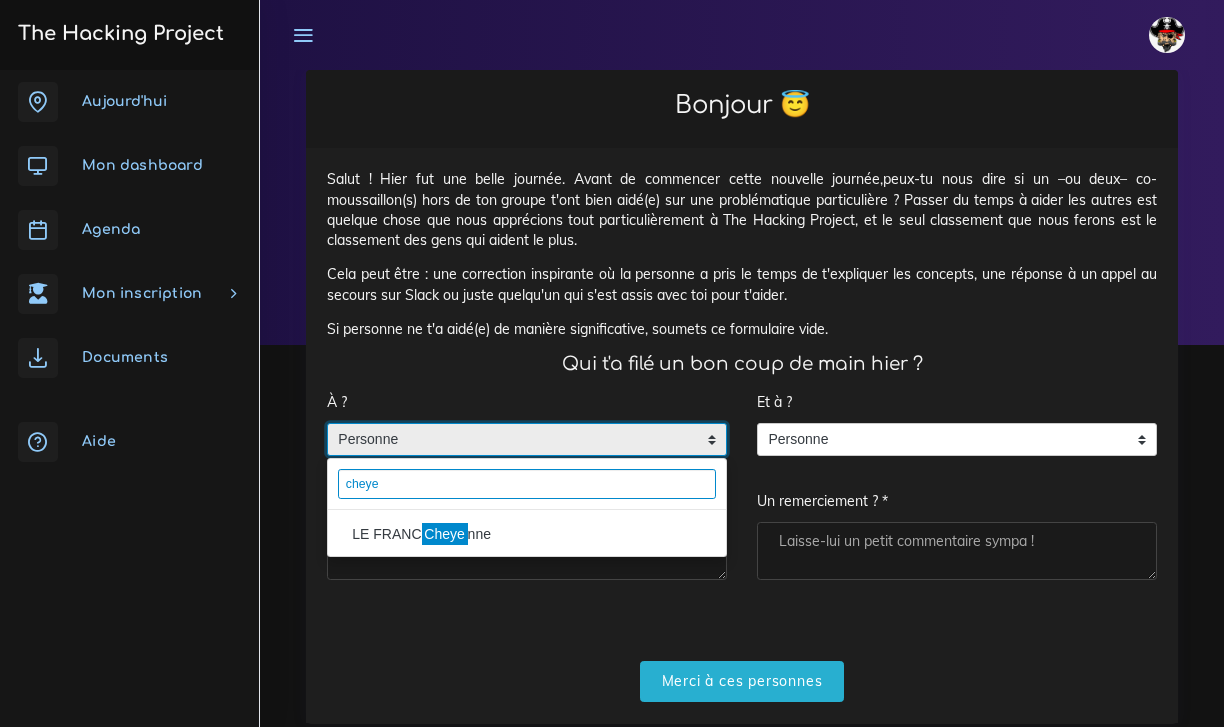 type on "cheik" 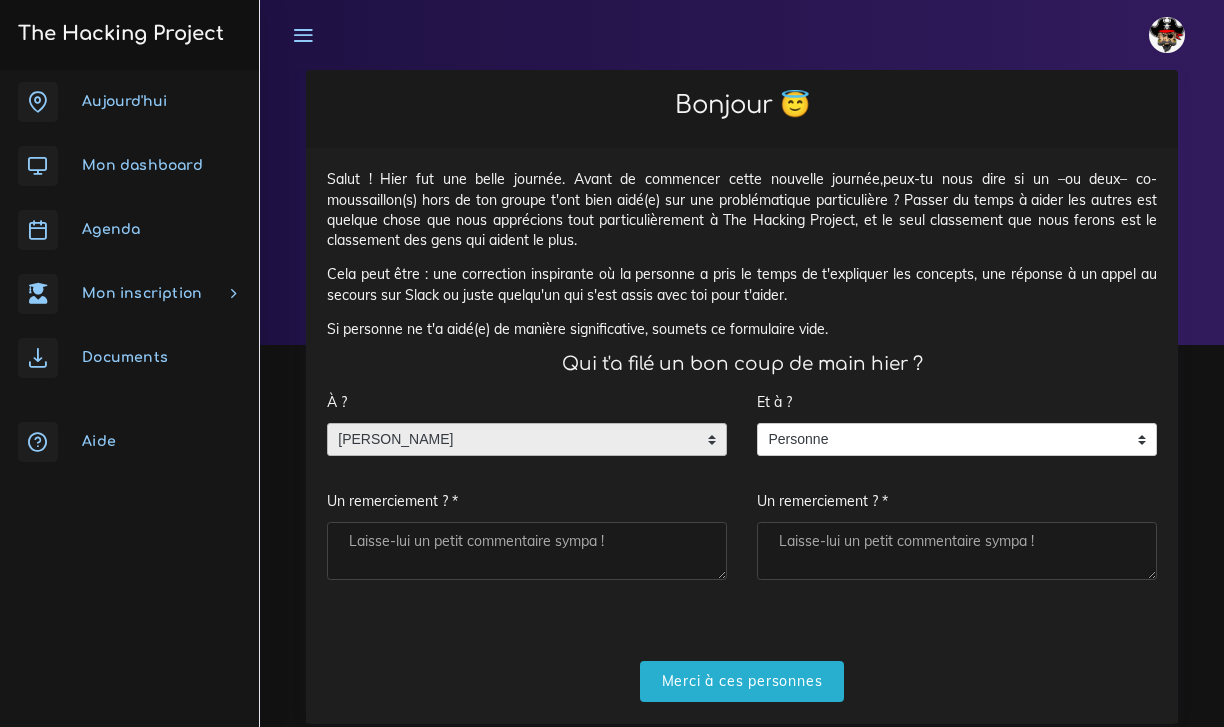 click on "GUEYE Cheik-Baye" at bounding box center [512, 440] 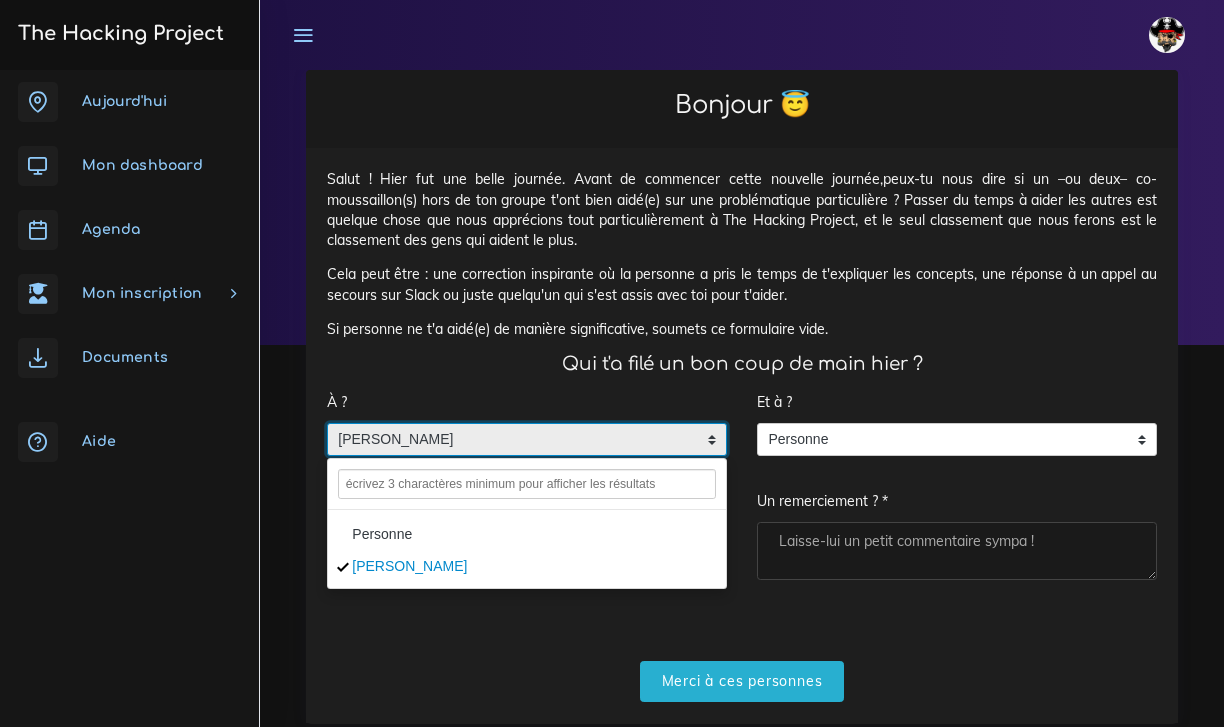 drag, startPoint x: 480, startPoint y: 432, endPoint x: 368, endPoint y: 436, distance: 112.0714 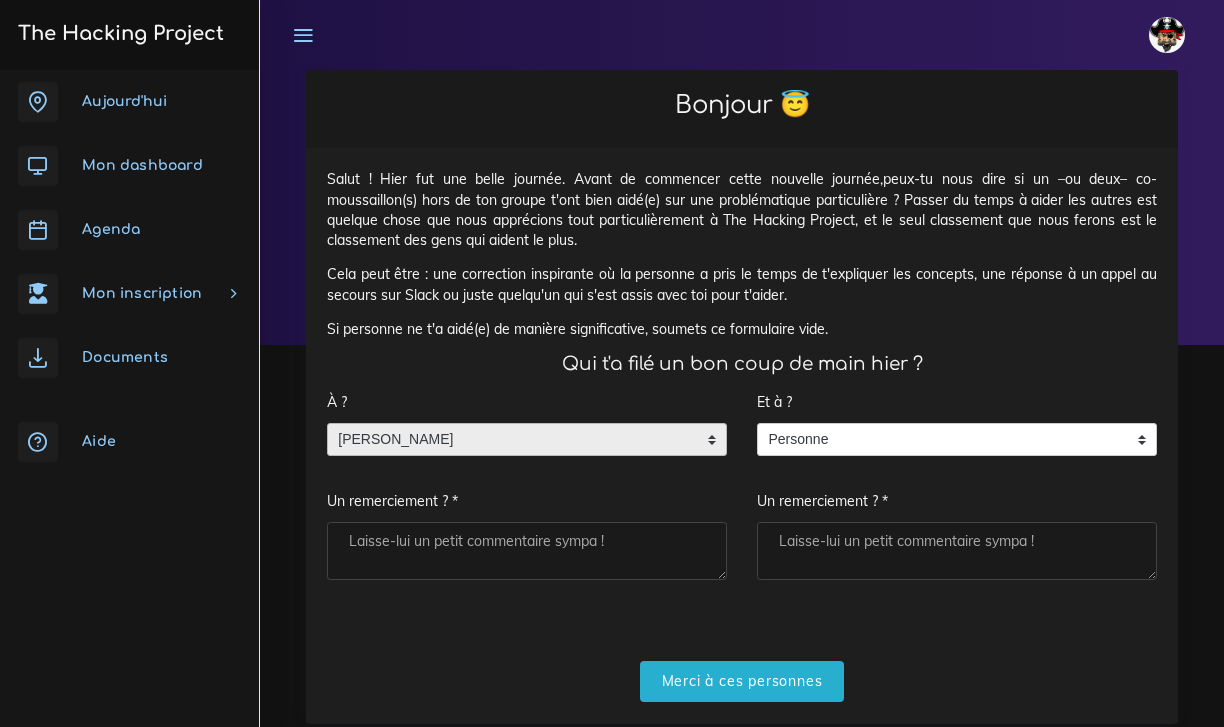 click on "GUEYE Cheik-Baye" at bounding box center (512, 440) 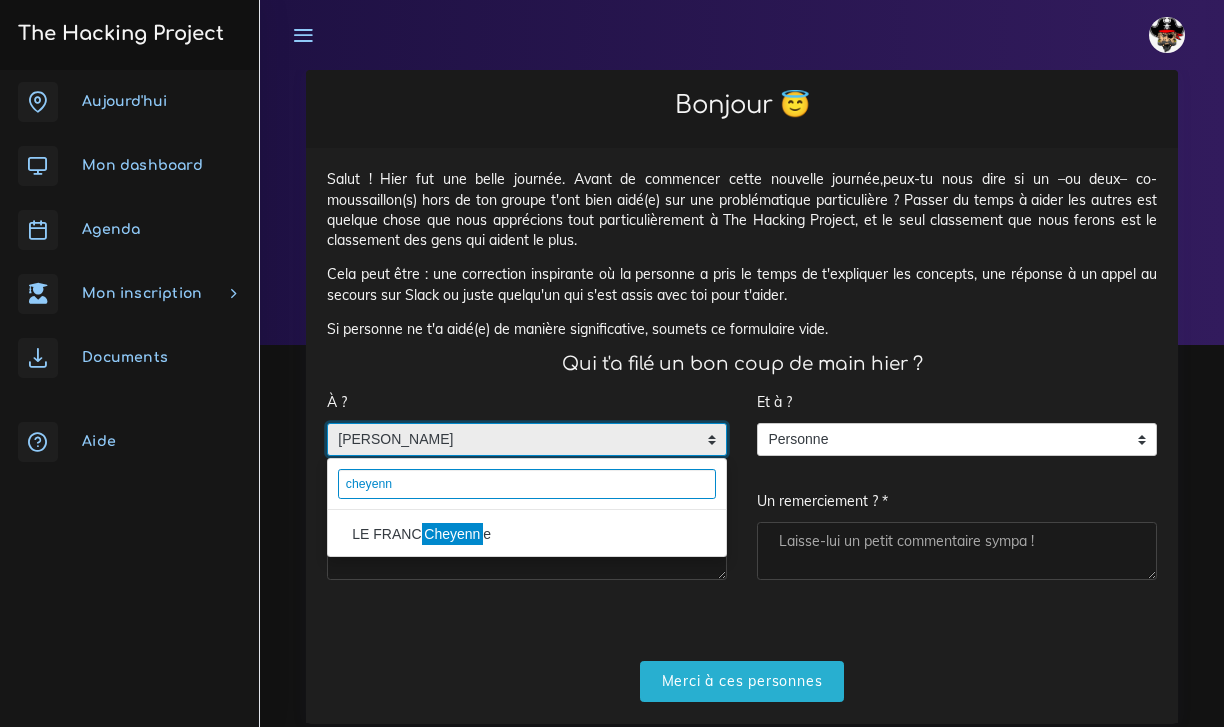type on "Cheyenne" 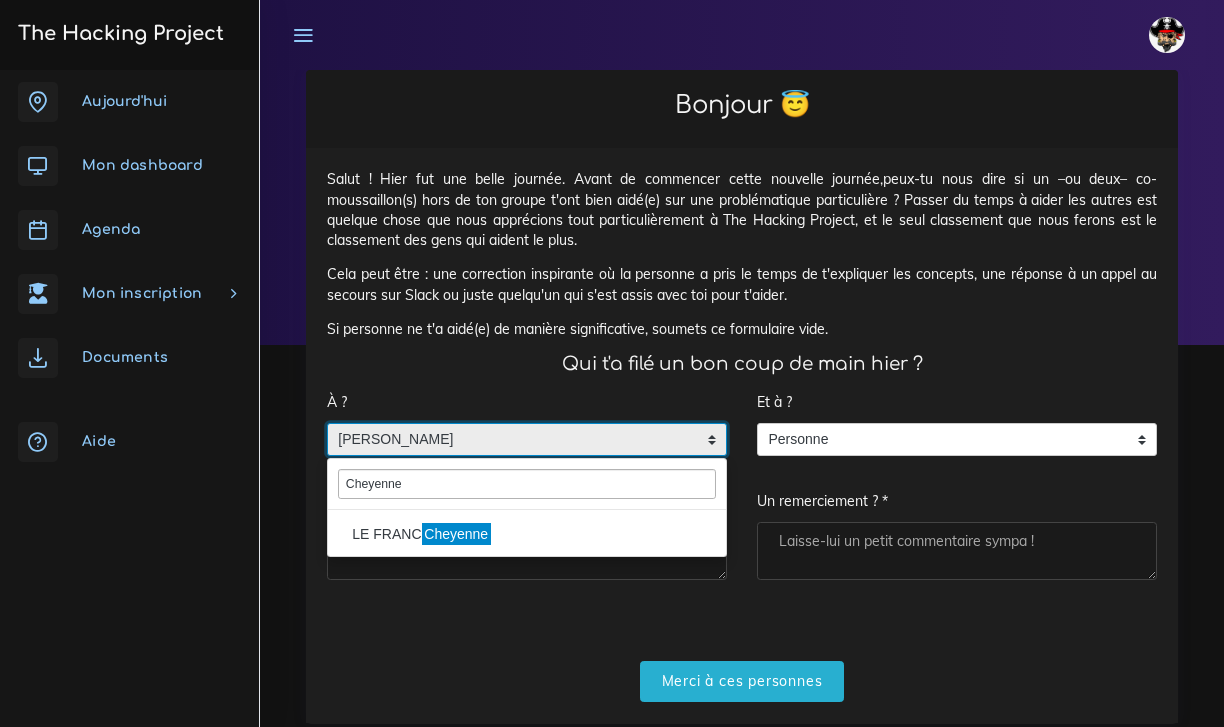click on "Cheyenne" at bounding box center (456, 534) 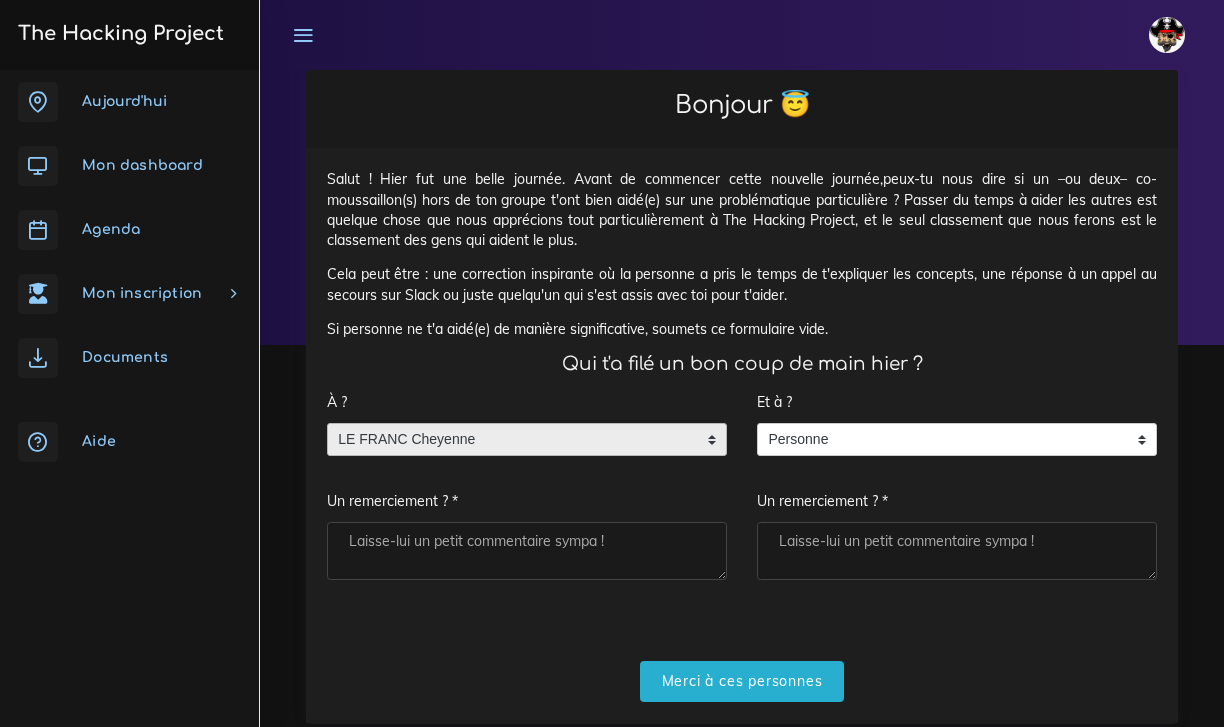 click on "Un remerciement ? *" at bounding box center (527, 551) 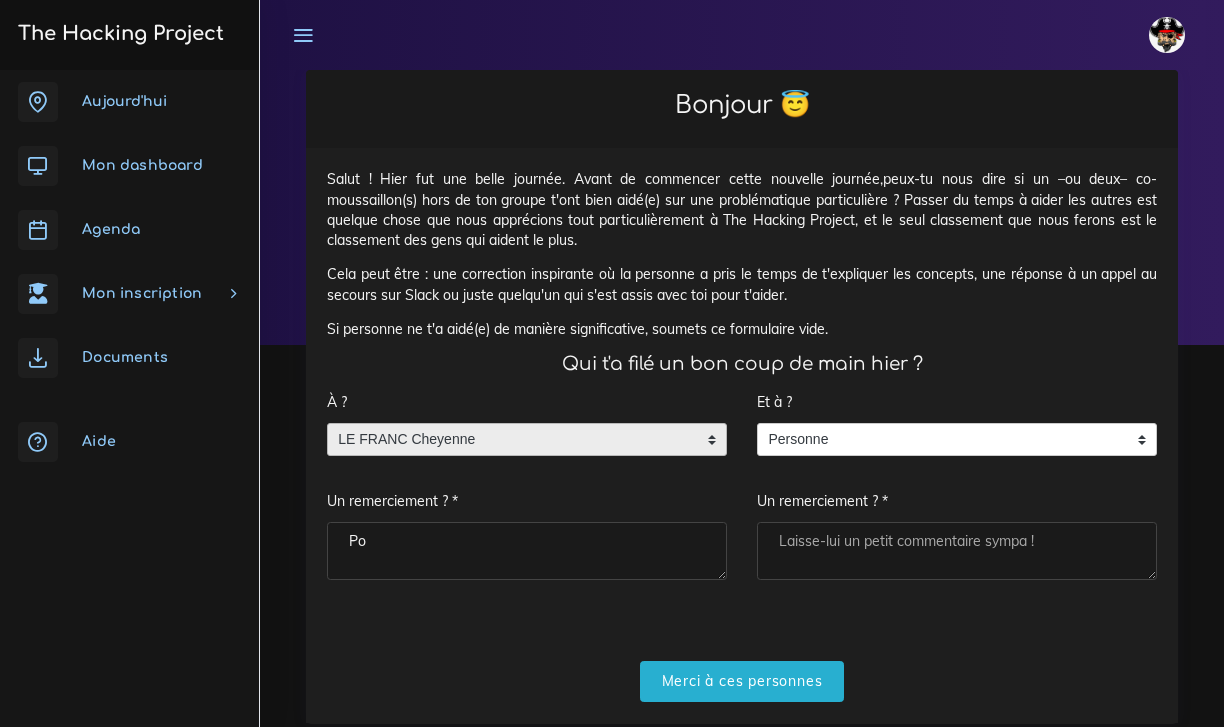 type on "P" 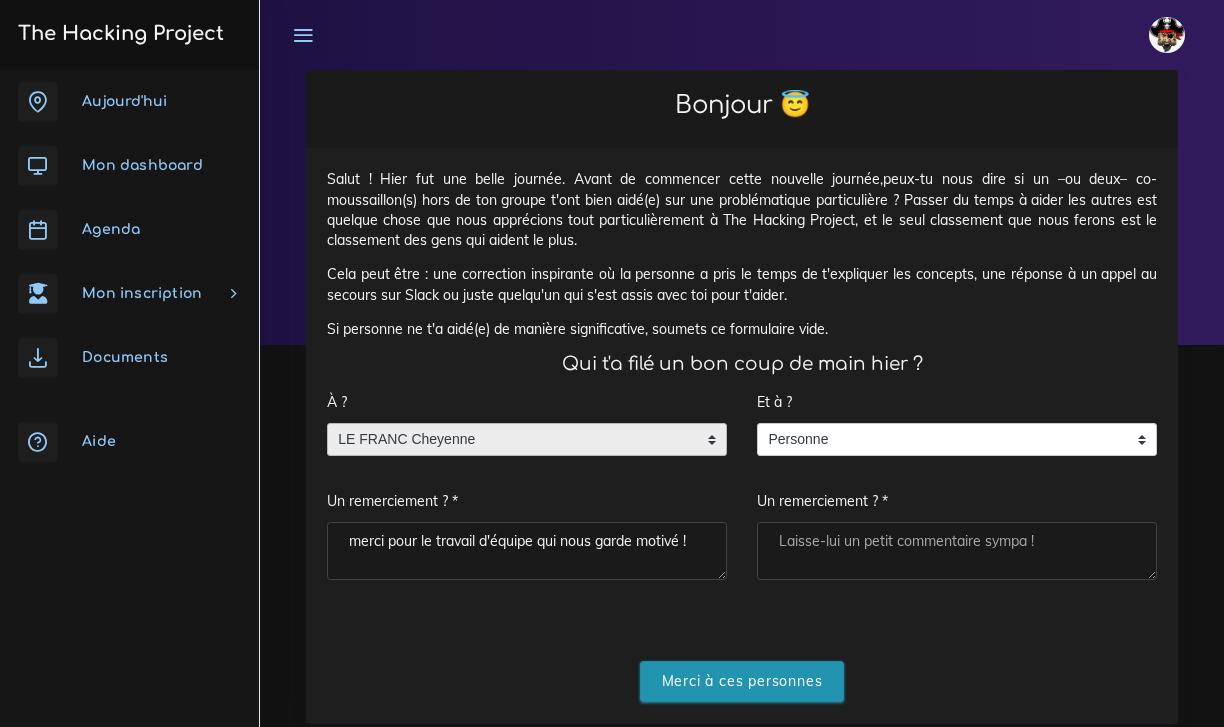 type on "merci pour le travail d'équipe qui nous garde motivé !" 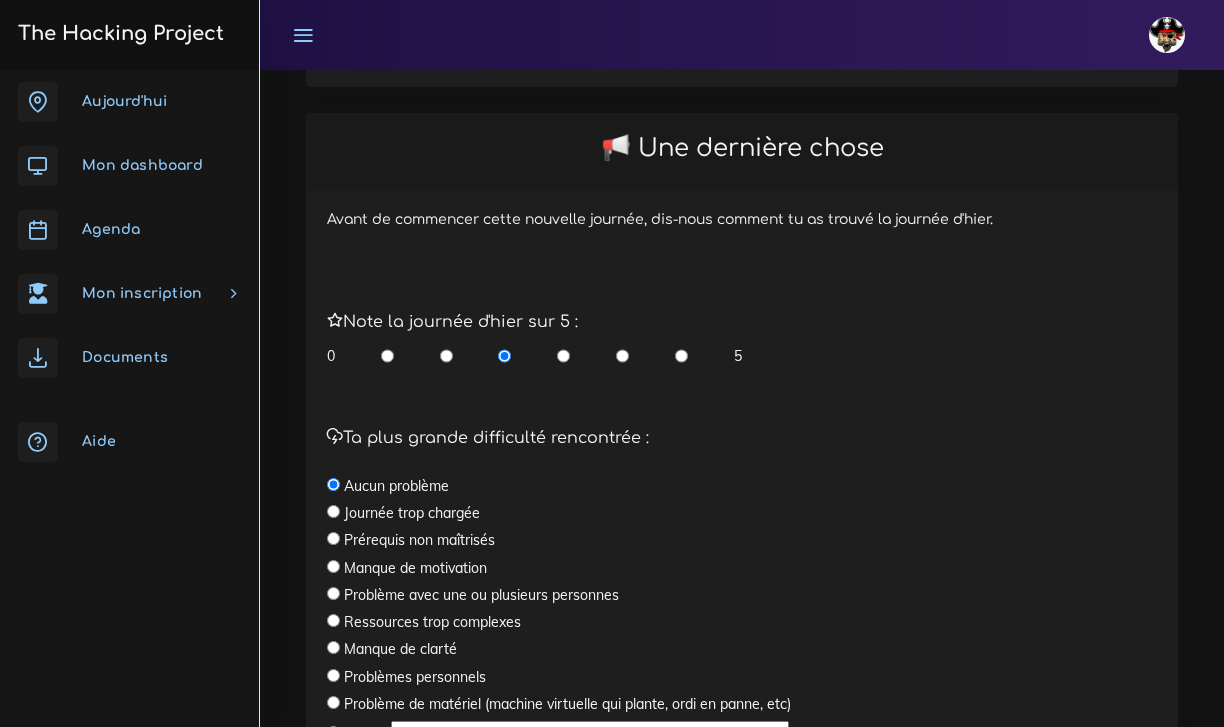 scroll, scrollTop: 395, scrollLeft: 0, axis: vertical 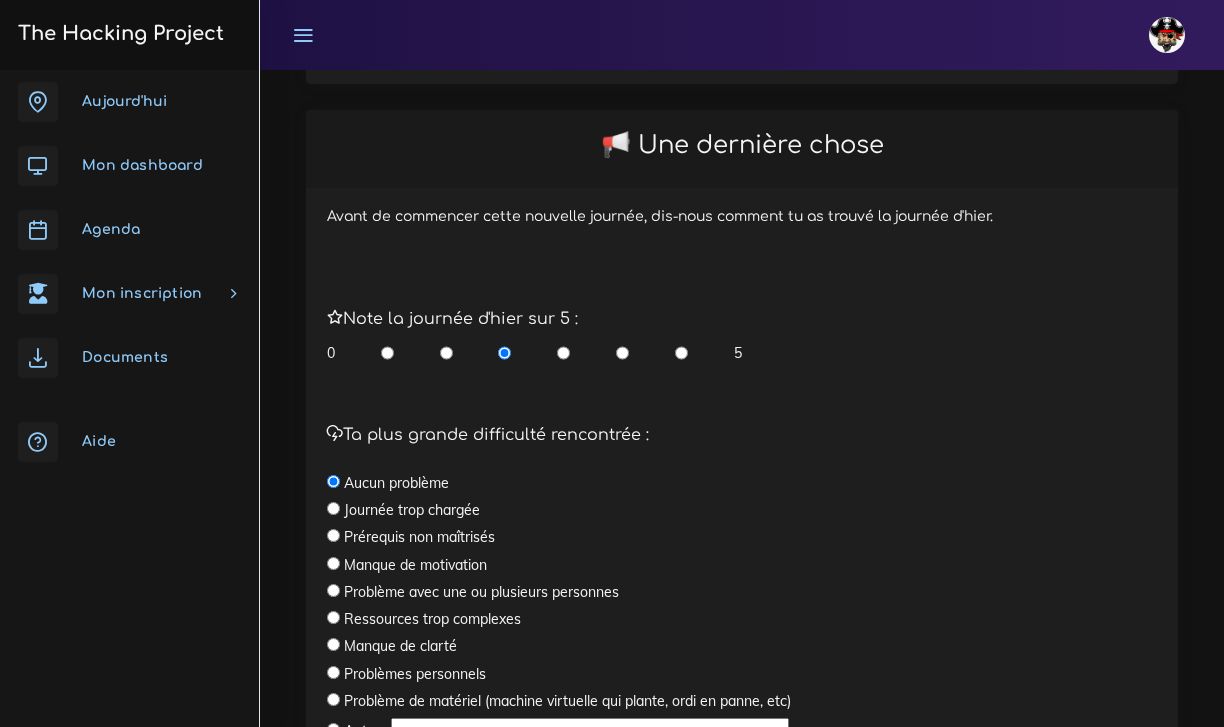 click at bounding box center (333, 535) 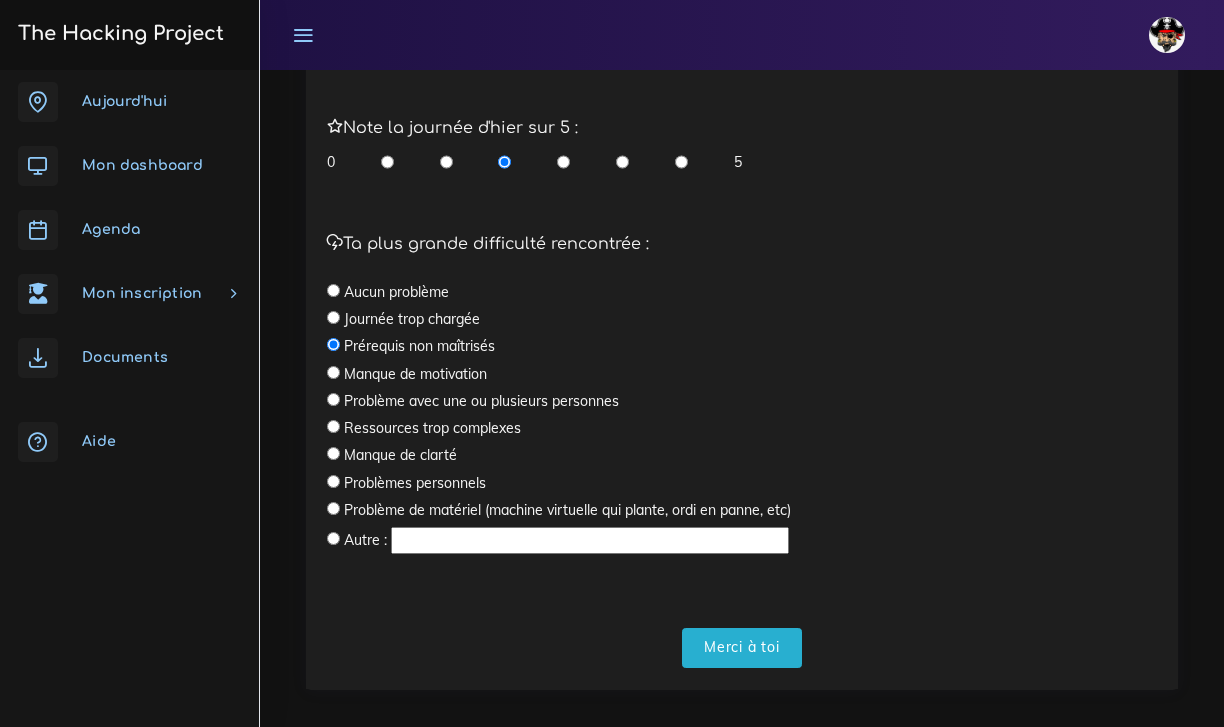 scroll, scrollTop: 587, scrollLeft: 0, axis: vertical 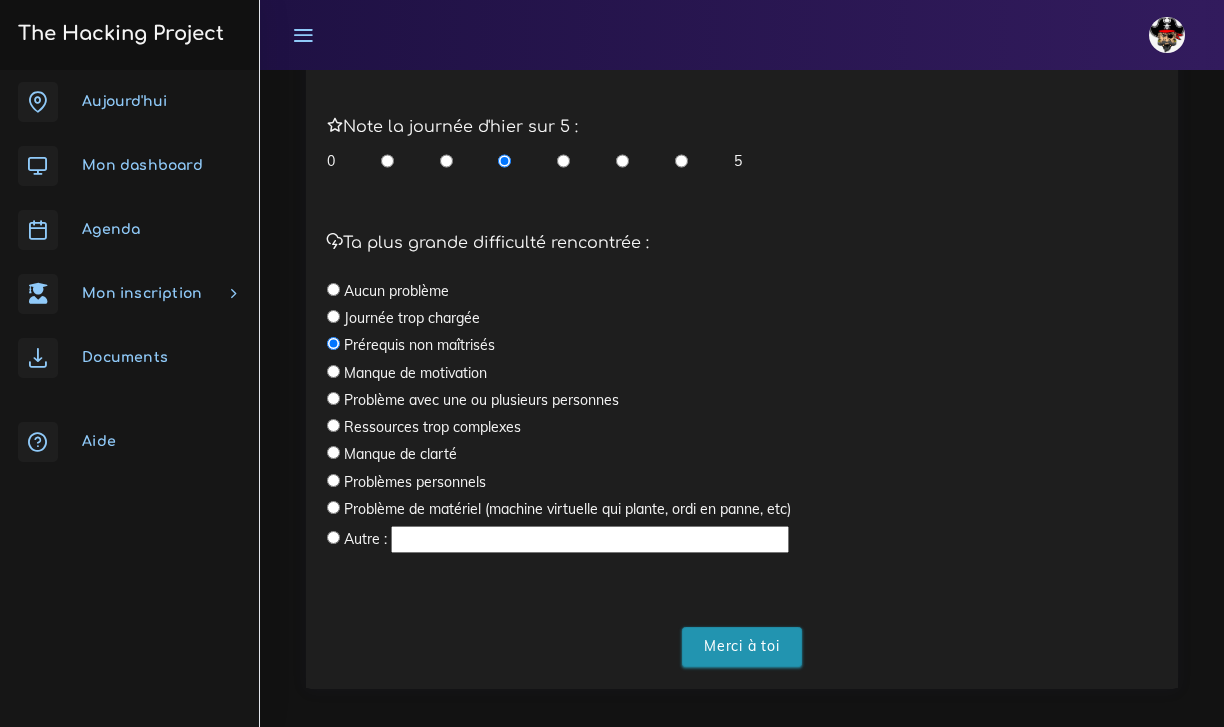 click on "Merci à toi" at bounding box center (742, 647) 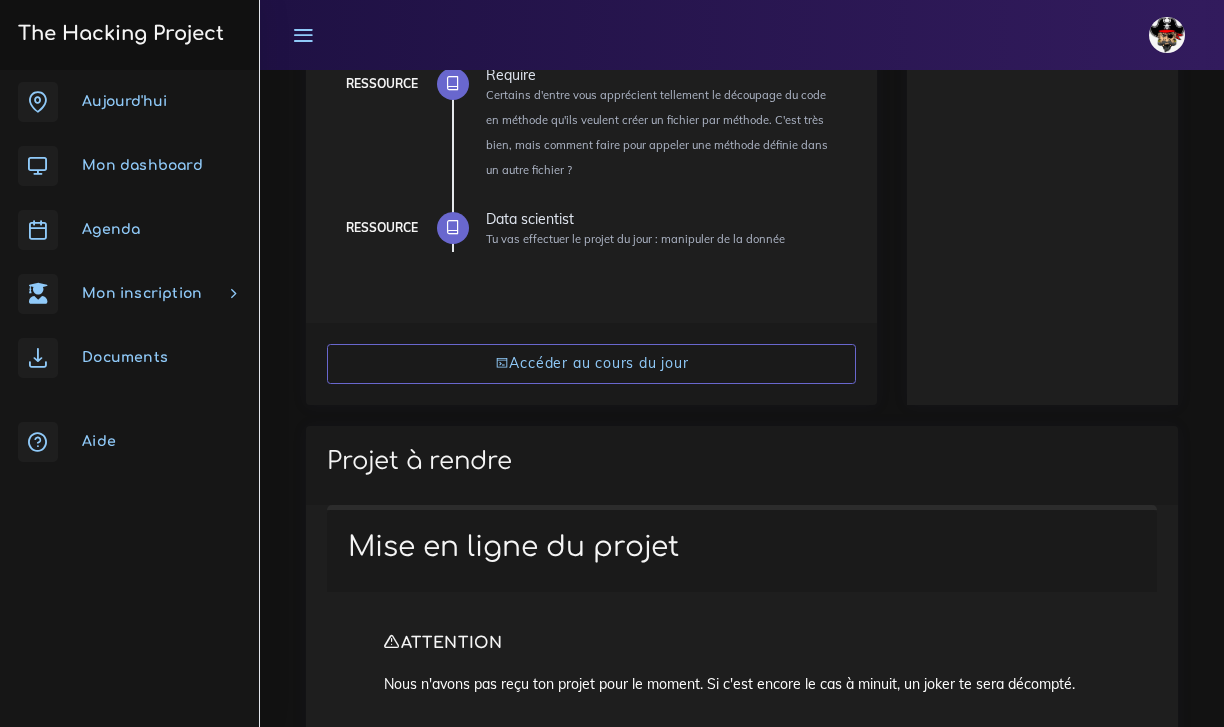 scroll, scrollTop: 603, scrollLeft: 0, axis: vertical 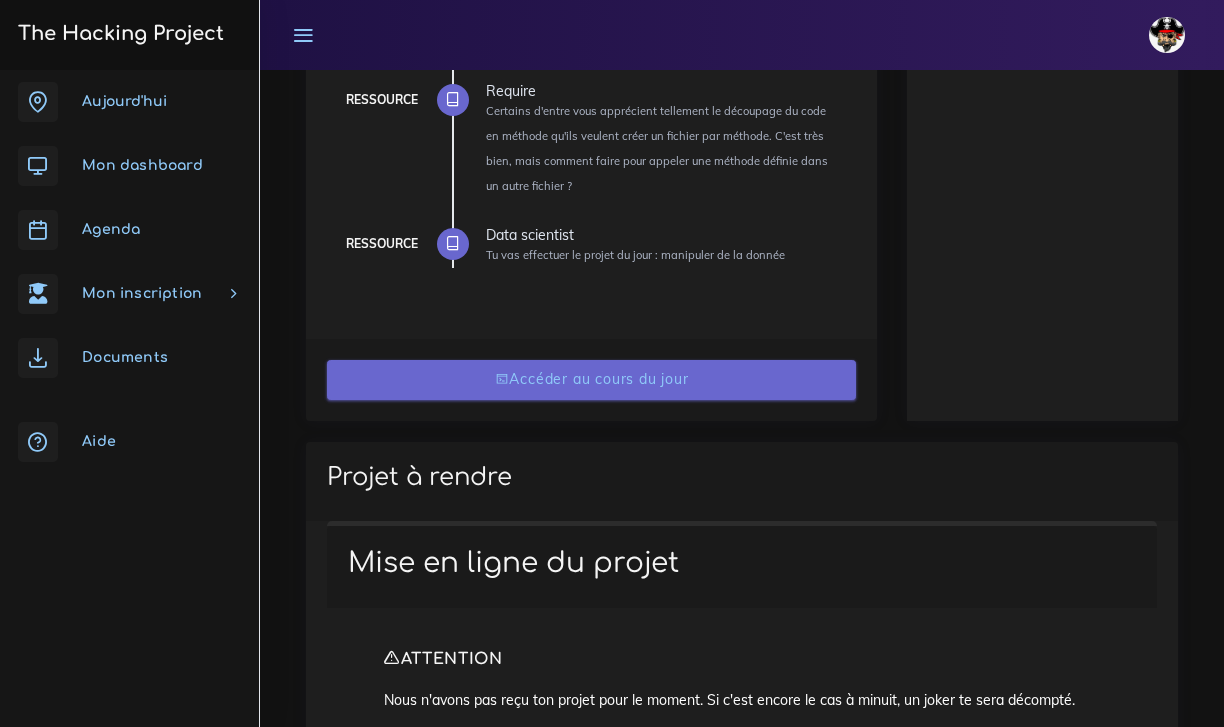click on "Accéder au cours du jour" at bounding box center (592, 380) 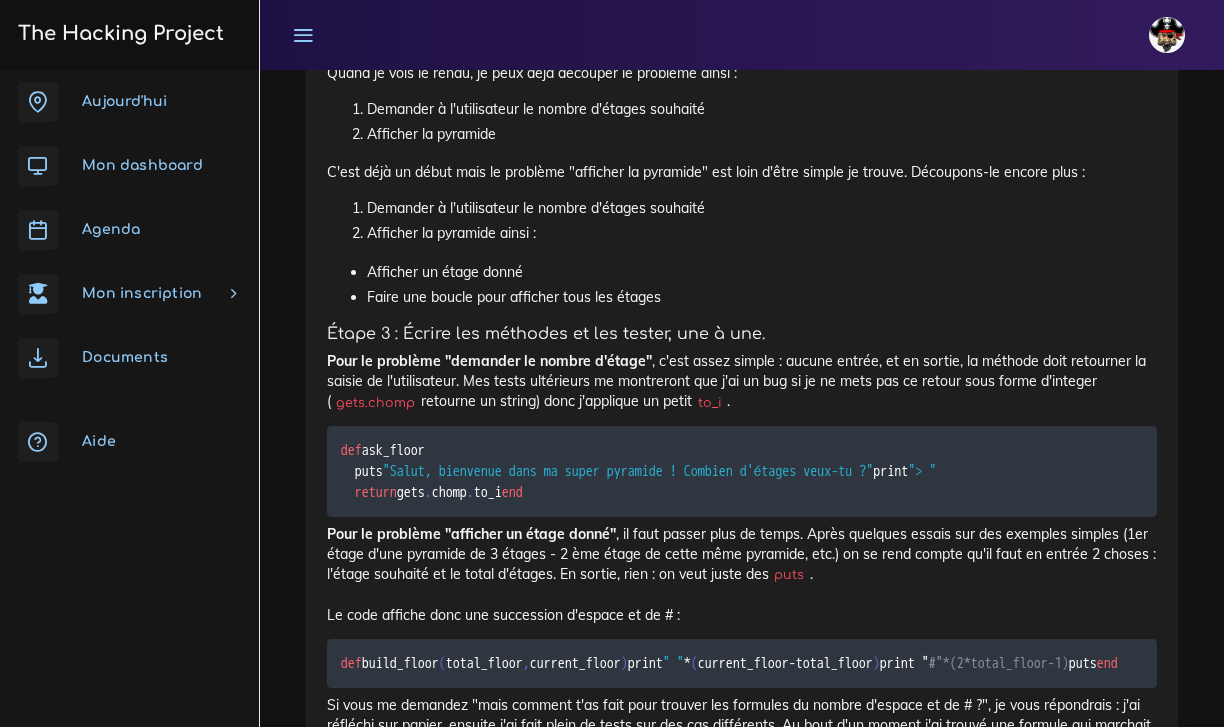 scroll, scrollTop: 2999, scrollLeft: 0, axis: vertical 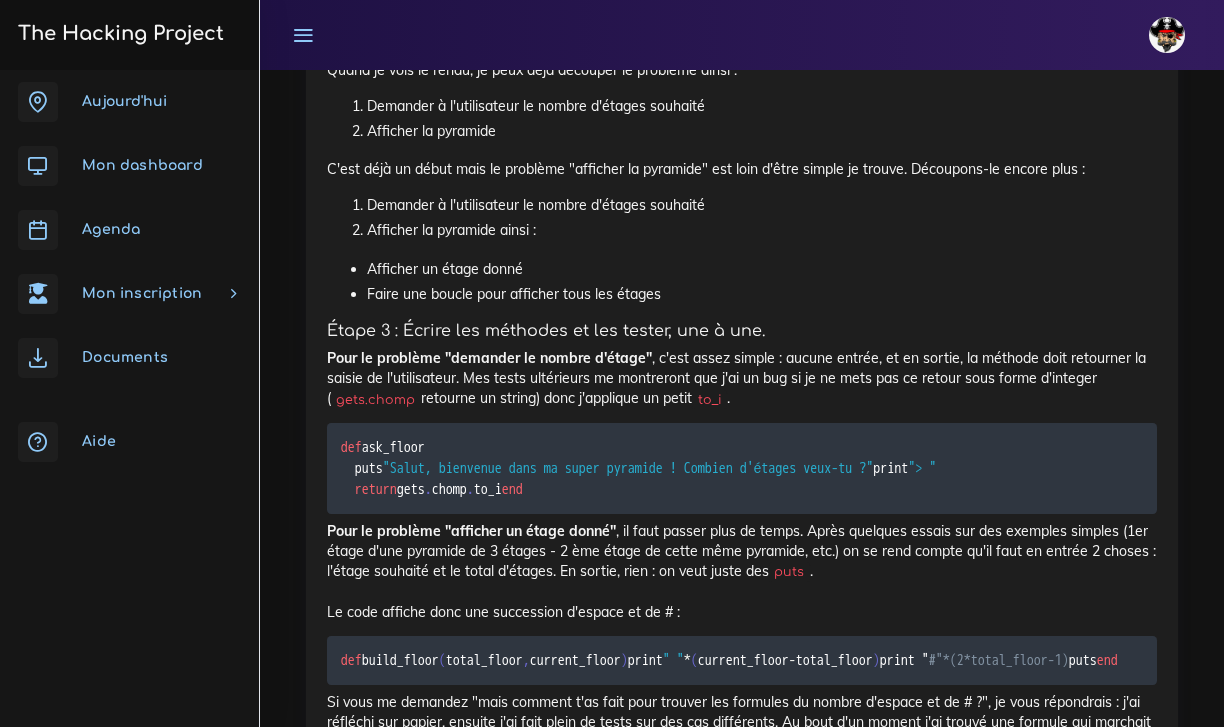 click on "def  ask_floor
puts  "Salut, bienvenue dans ma super pyramide ! Combien d'étages veux-tu ?"
print  "> "
return  gets . chomp . to_i
end" at bounding box center [639, 468] 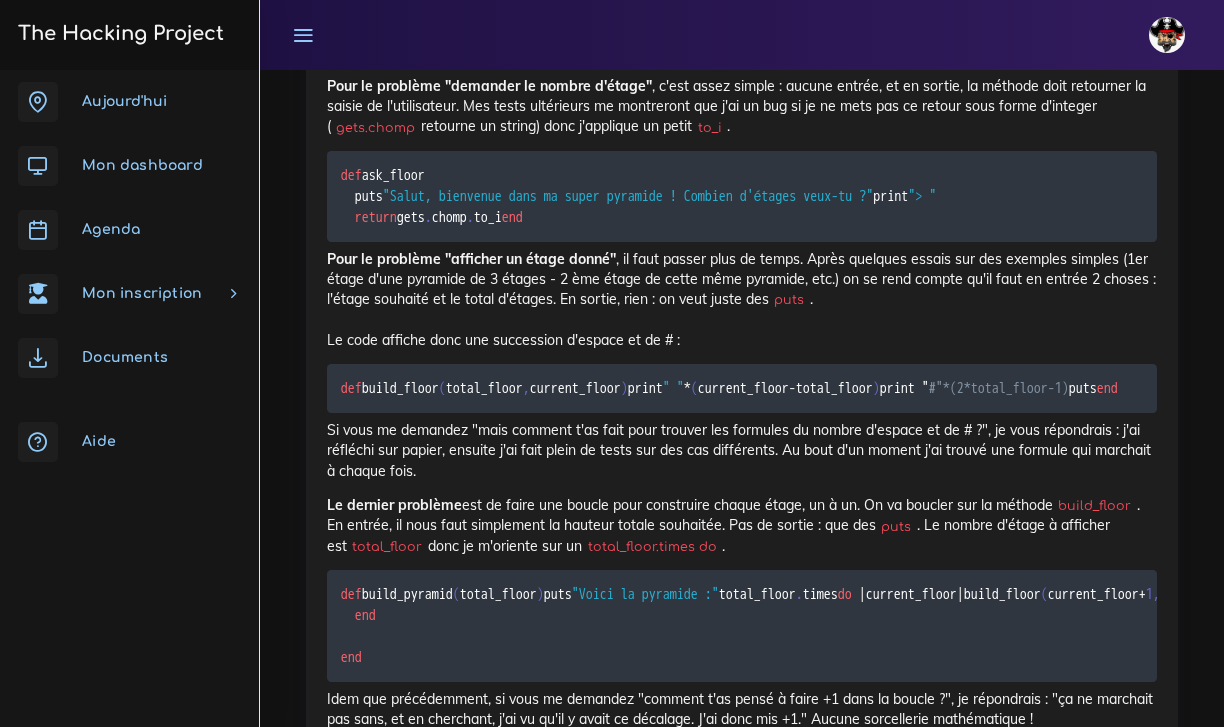 scroll, scrollTop: 3268, scrollLeft: 0, axis: vertical 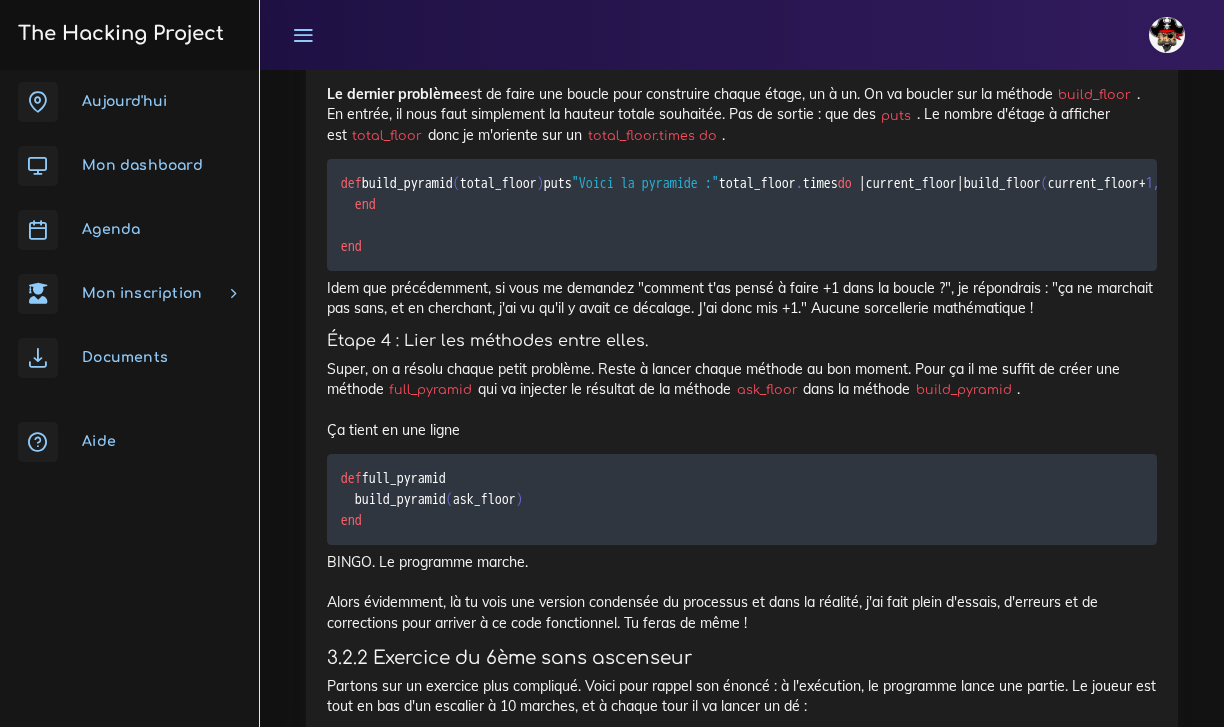 click on "Idem que précédemment, si vous me demandez "comment t'as pensé à faire +1 dans la boucle ?", je répondrais : "ça ne marchait pas sans, et en cherchant, j'ai vu qu'il y avait ce décalage. J'ai donc mis +1." Aucune sorcellerie mathématique !" at bounding box center [742, 298] 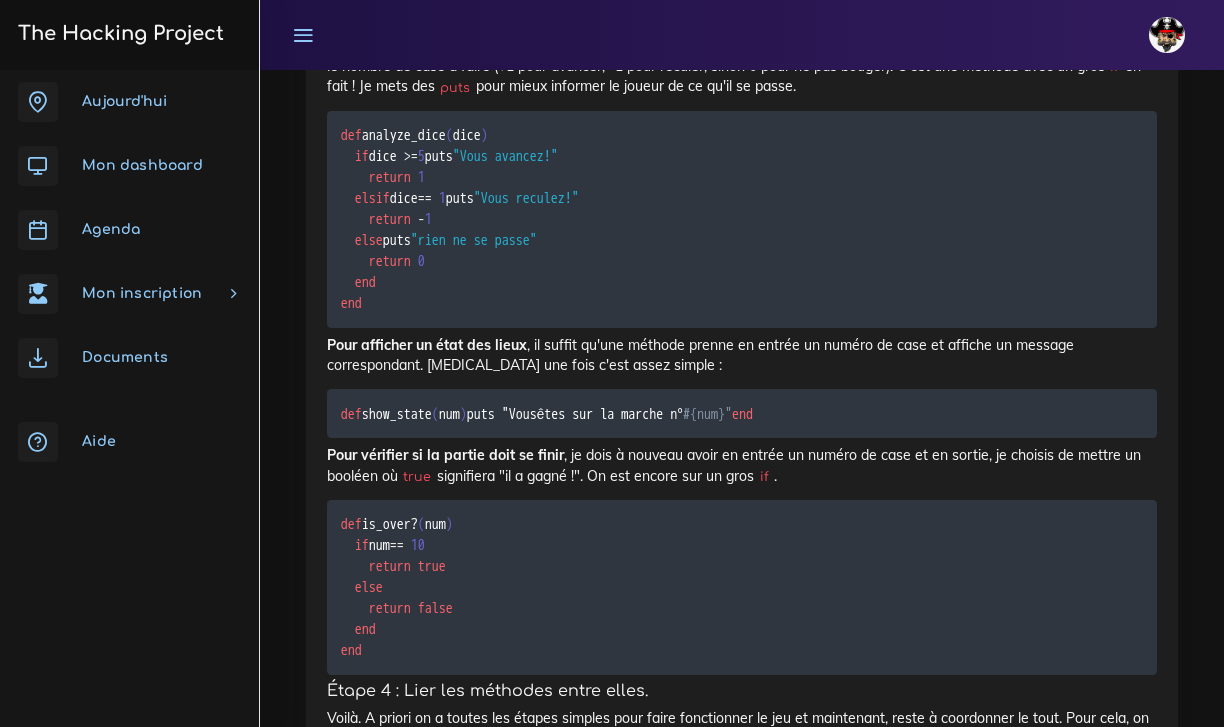 scroll, scrollTop: 5079, scrollLeft: 0, axis: vertical 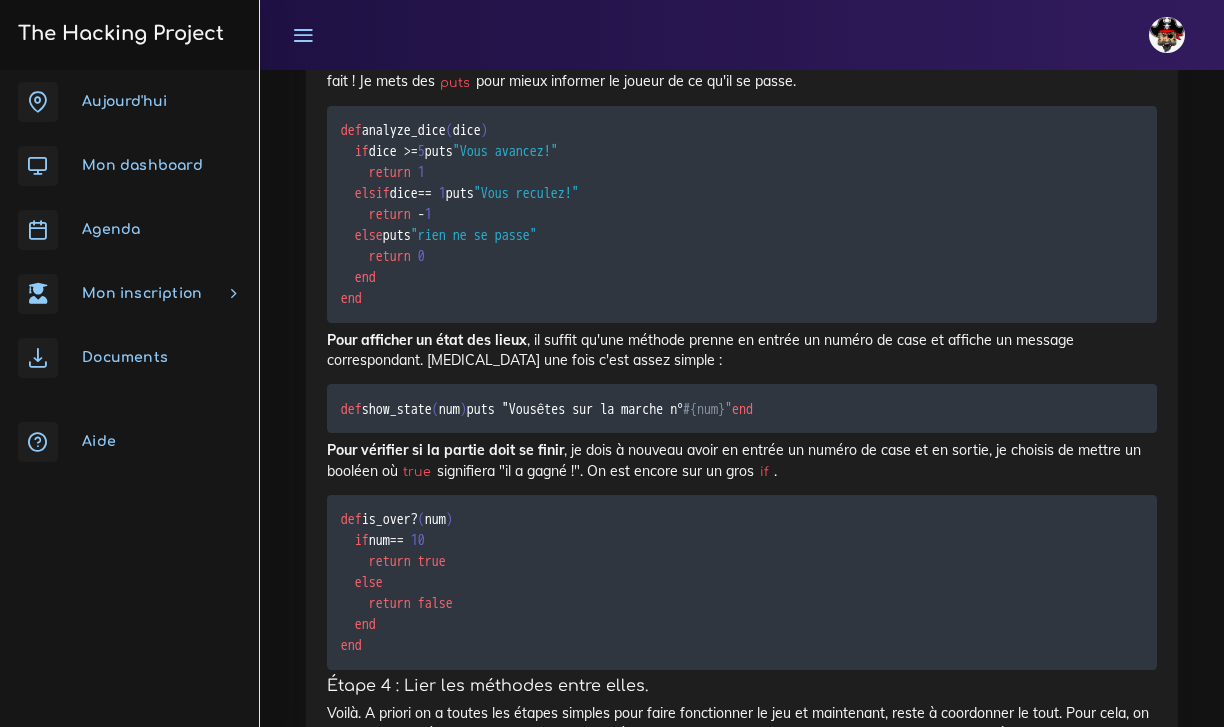 click on "1" at bounding box center [442, 193] 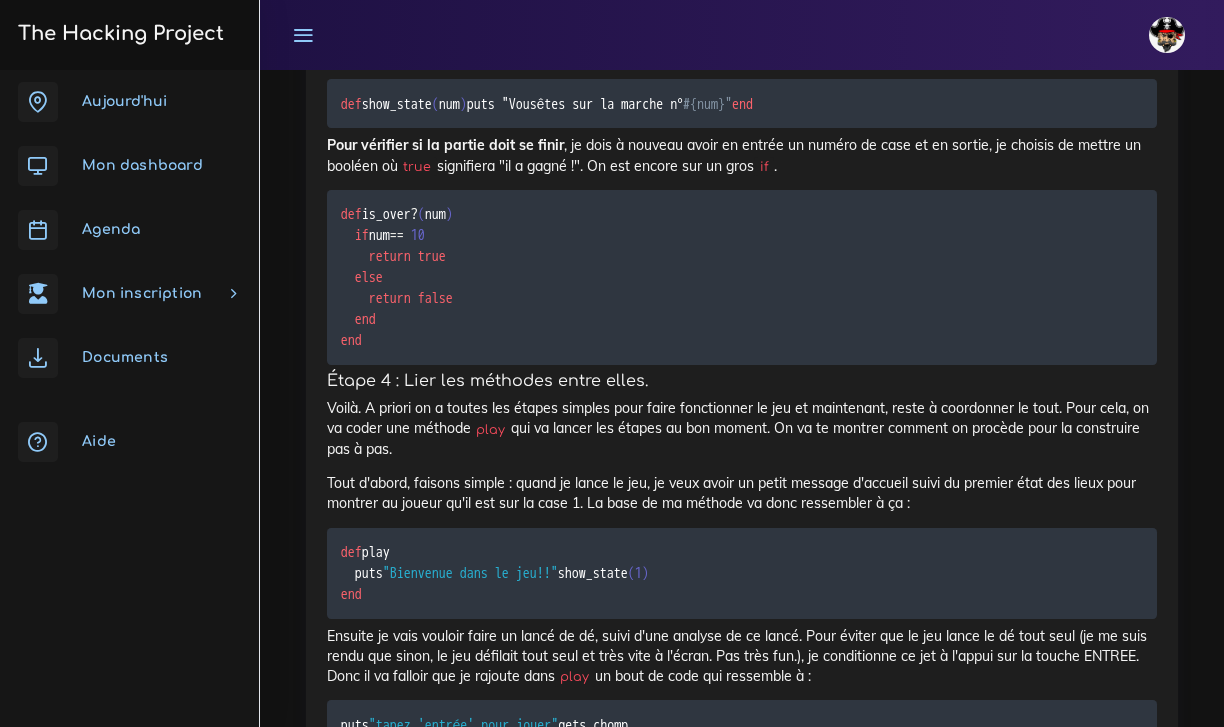 scroll, scrollTop: 5240, scrollLeft: 0, axis: vertical 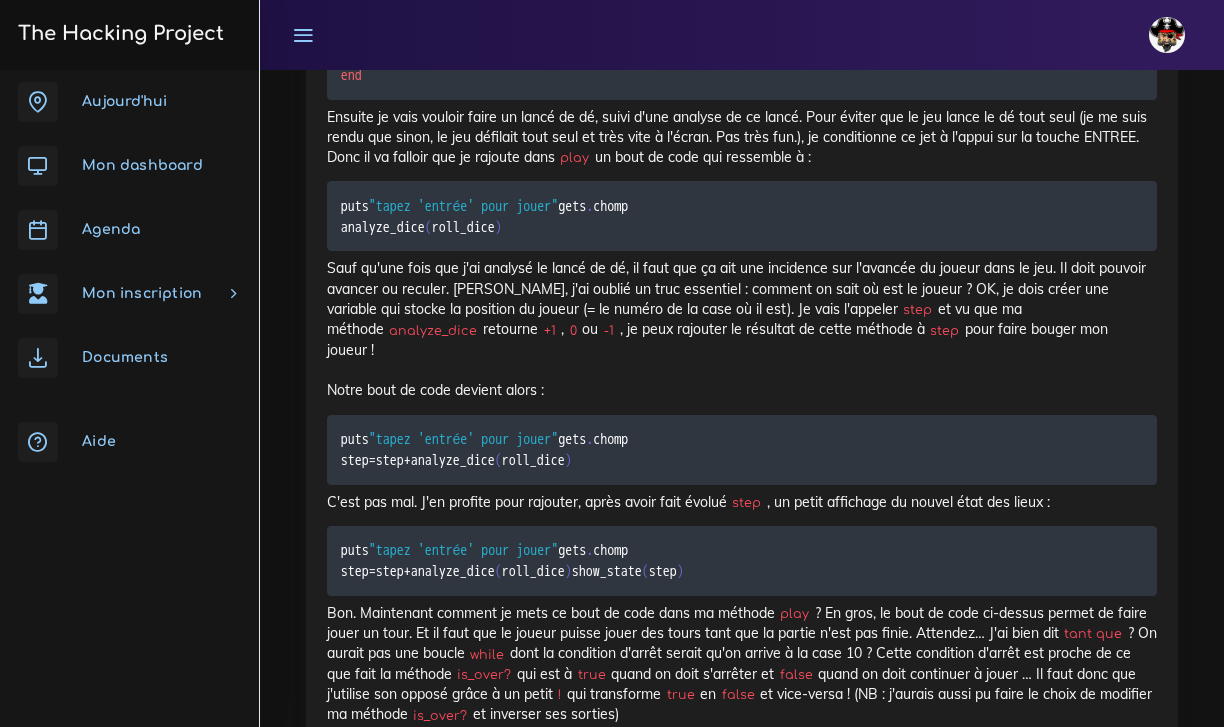 click on "def  play
puts  "Bienvenue dans le jeu!!"
show_state ( 1 )
end" at bounding box center [742, 54] 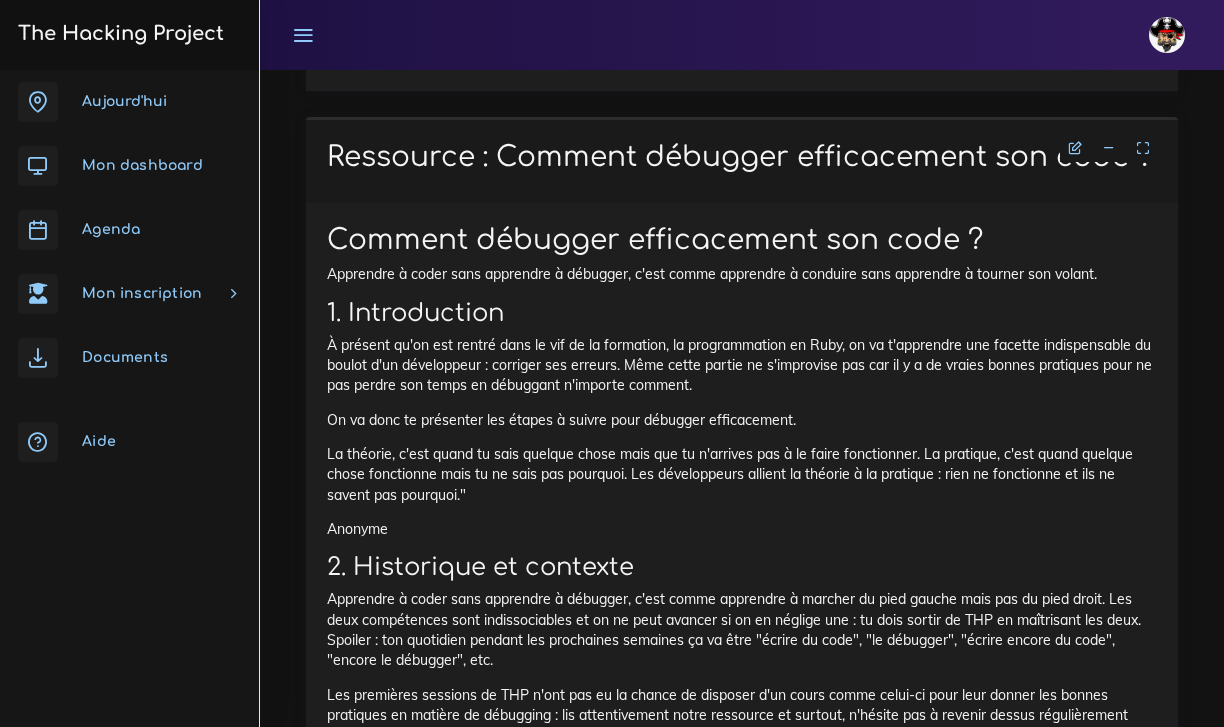 scroll, scrollTop: 8229, scrollLeft: 0, axis: vertical 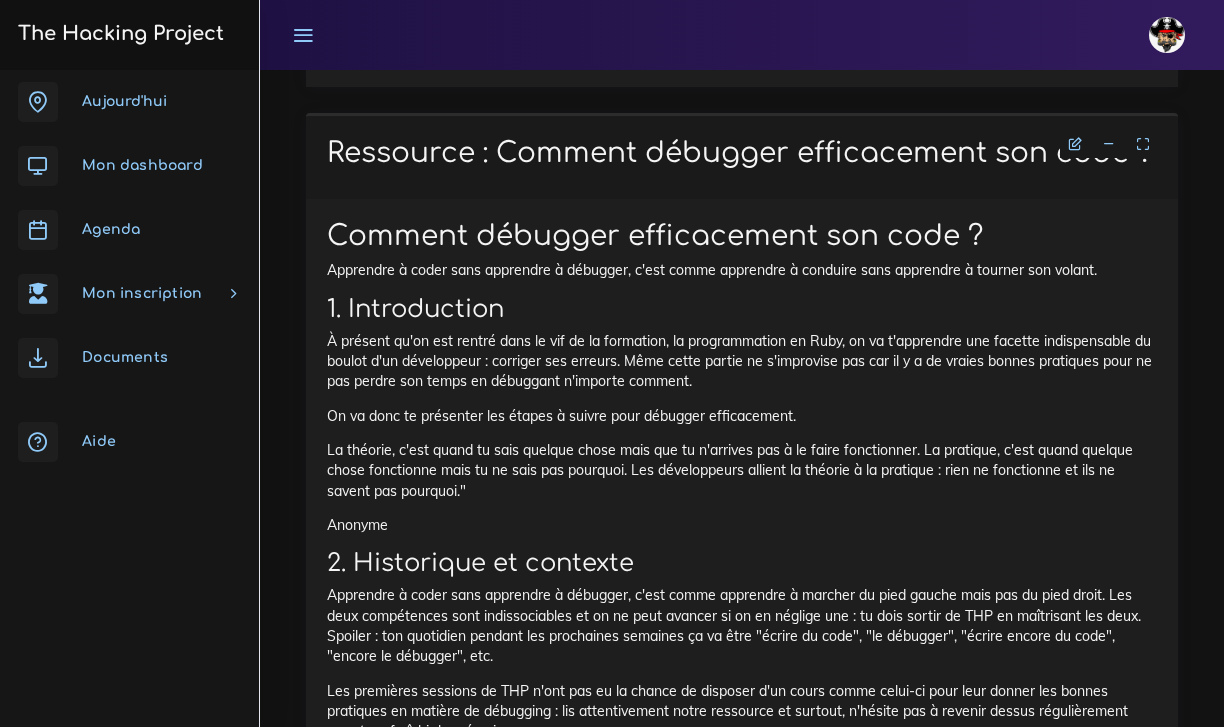 click on "Après avoir découvert l'univers des arrays, nous allons aborder les hash sur lesquels tu as déjà un peu travaillé lors de la semaine 0. Hier, on a créé des utilisateurs pour notre application et ce serait cool de pouvoir associer une adresse e-mail à un mot de passe, non ? Ça tombe bien les Hash c'est fait pour stocker ça. Mais pas que, on va voir tout ça avec le cours de  Learn Ruby The Hard Way ." at bounding box center [742, -260] 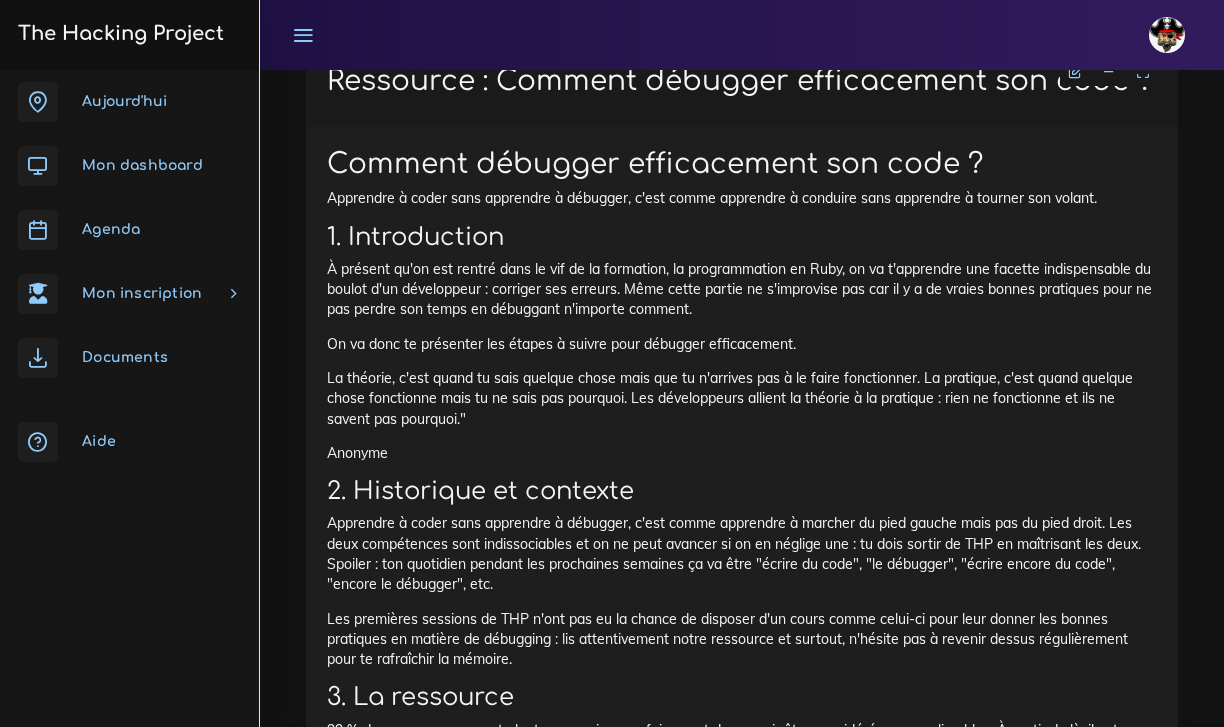 scroll, scrollTop: 8300, scrollLeft: 0, axis: vertical 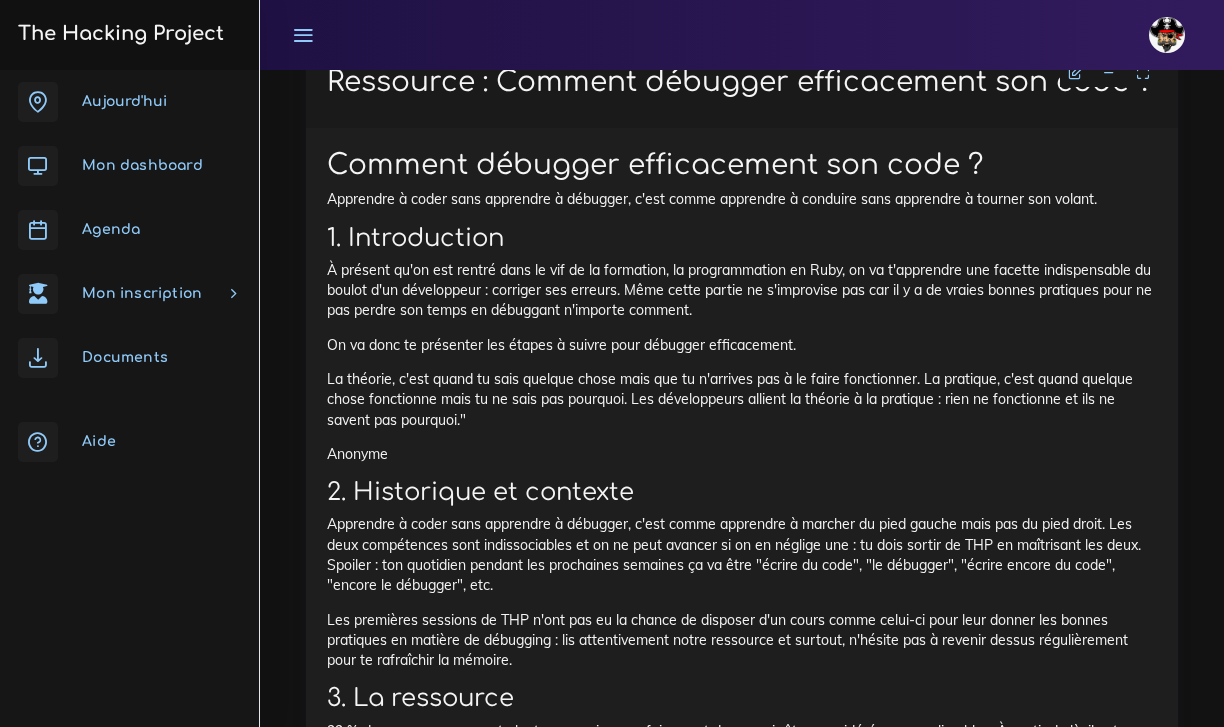 click on "la doc Ruby est très bien faite" at bounding box center [720, -120] 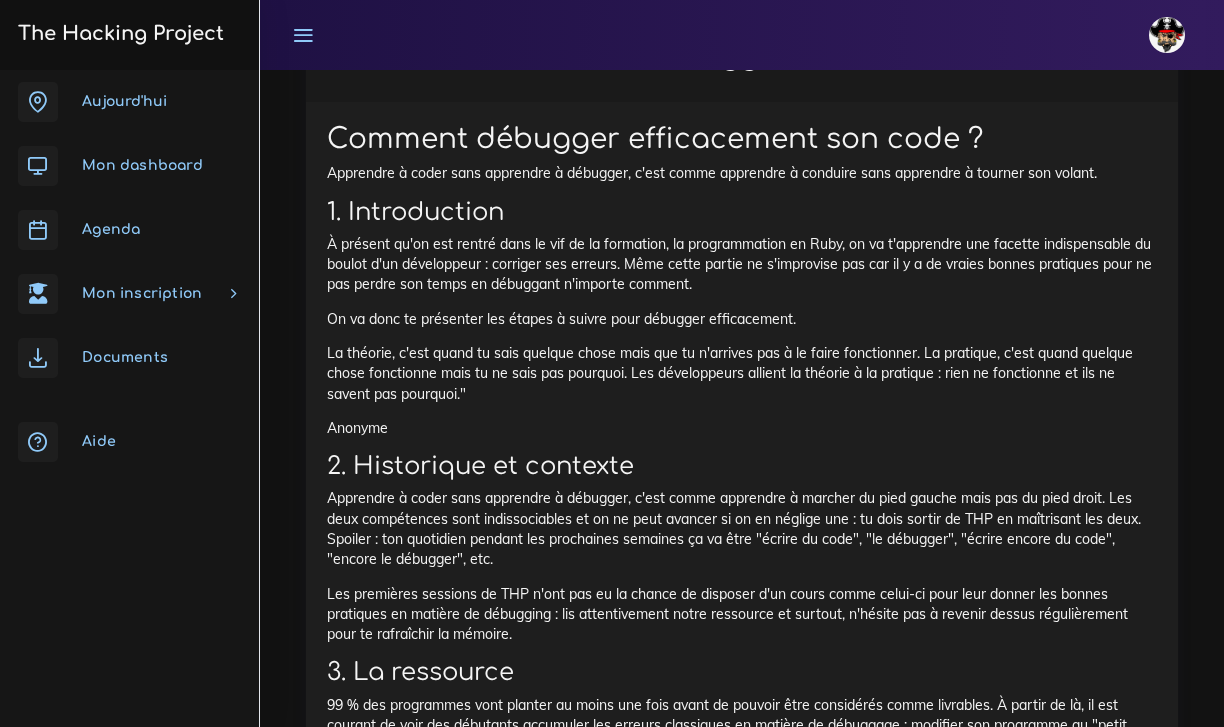 scroll, scrollTop: 8327, scrollLeft: 0, axis: vertical 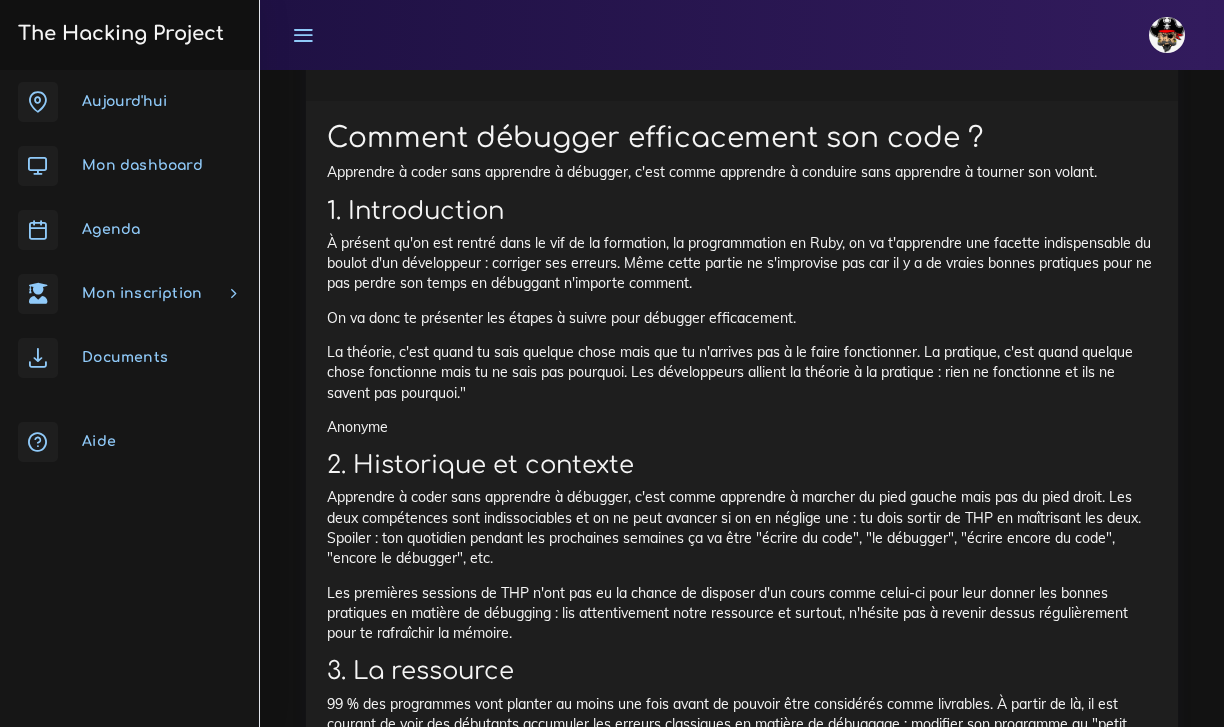 click on "johanna
Éditer profil
Lier son compte
Zone à risques
Déconnexion" at bounding box center [742, 35] 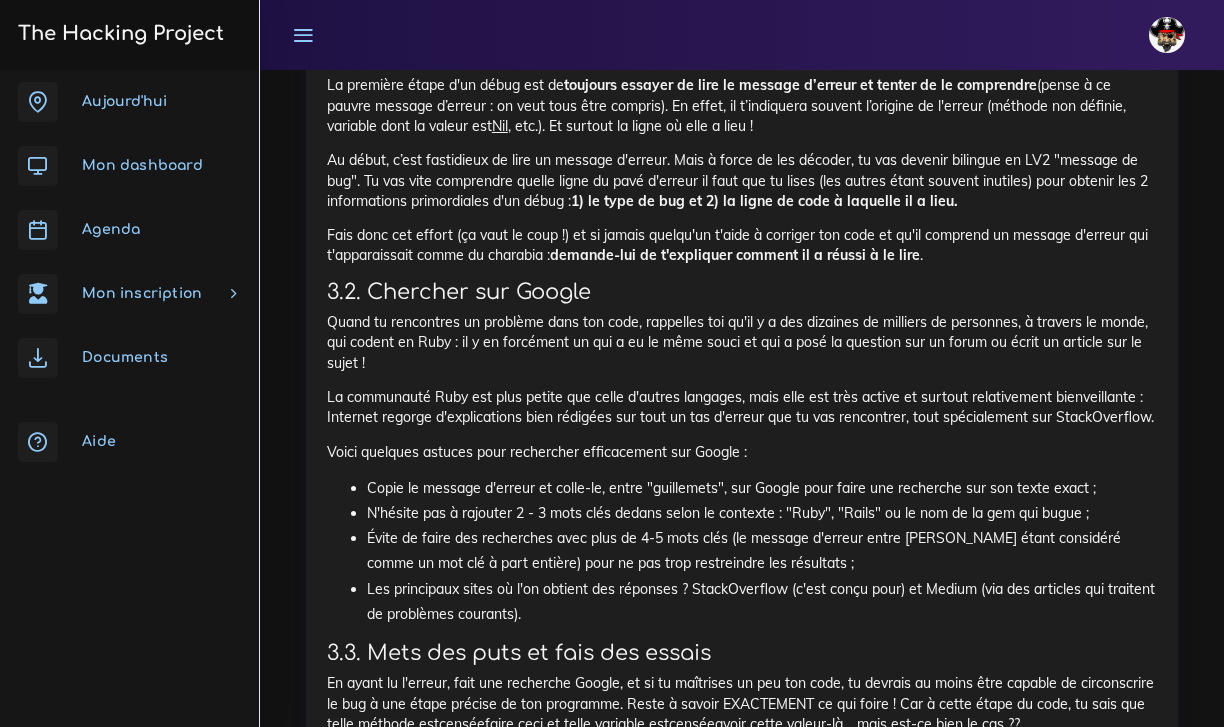 scroll, scrollTop: 9337, scrollLeft: 0, axis: vertical 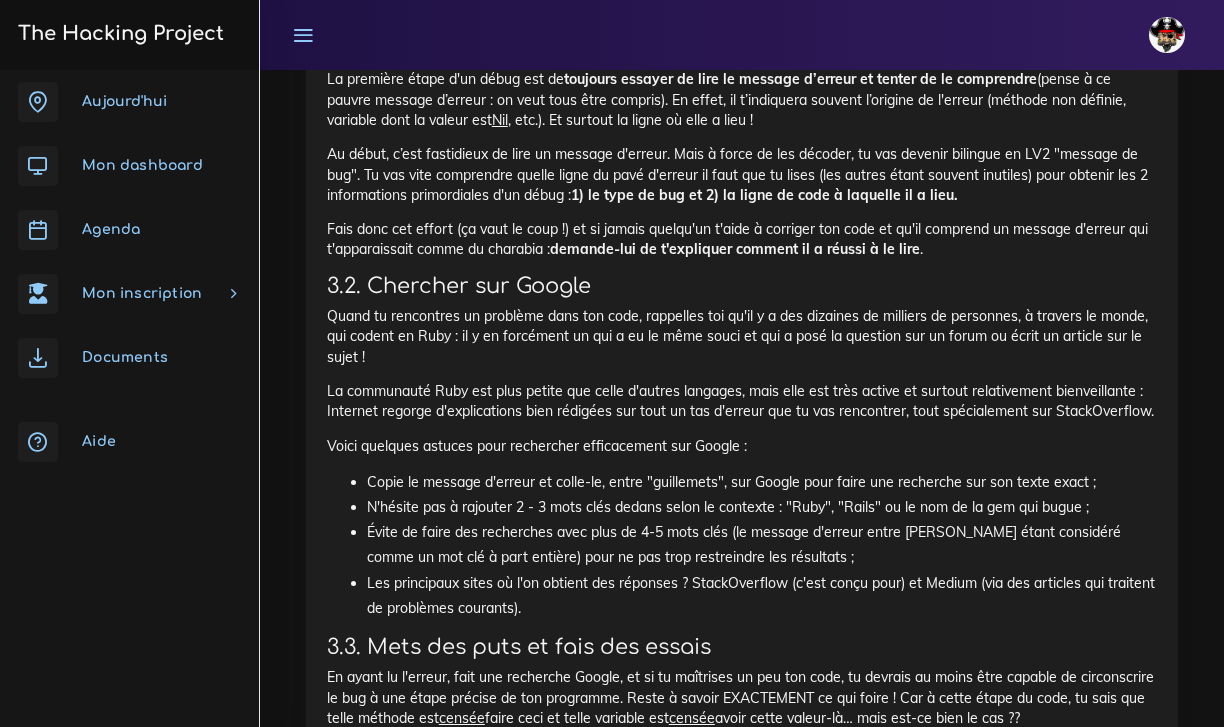 drag, startPoint x: 497, startPoint y: 279, endPoint x: 718, endPoint y: 325, distance: 225.73657 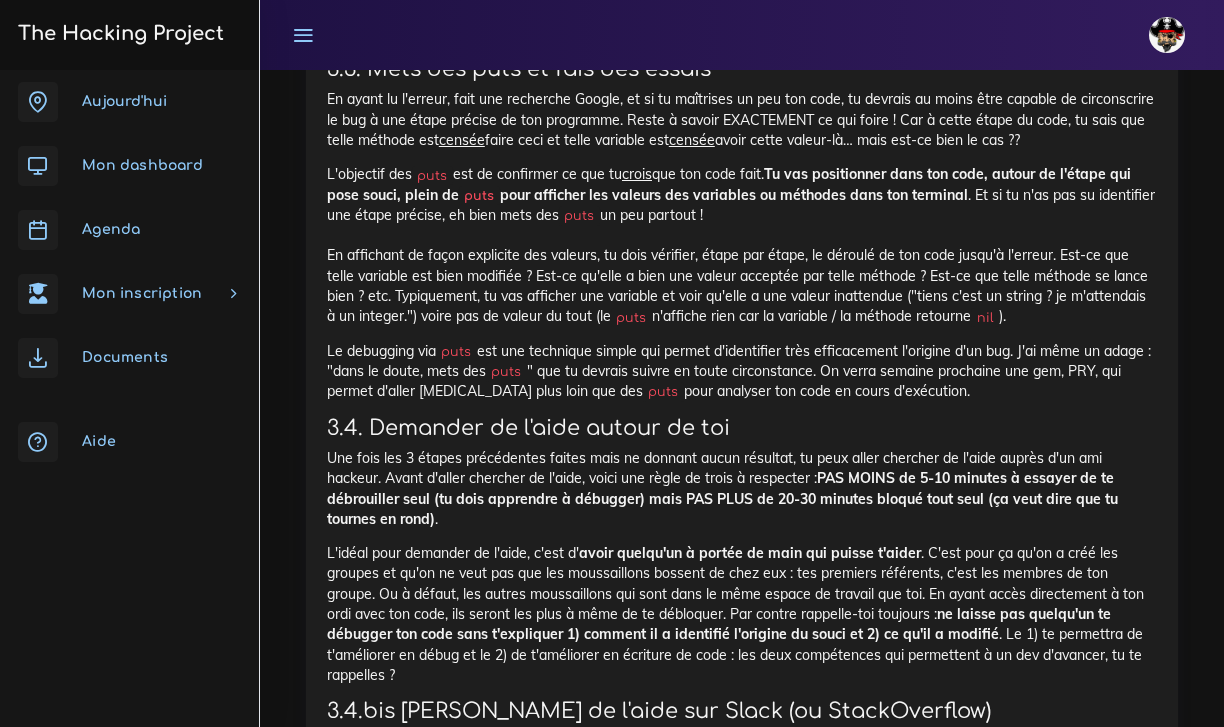 scroll, scrollTop: 9922, scrollLeft: 0, axis: vertical 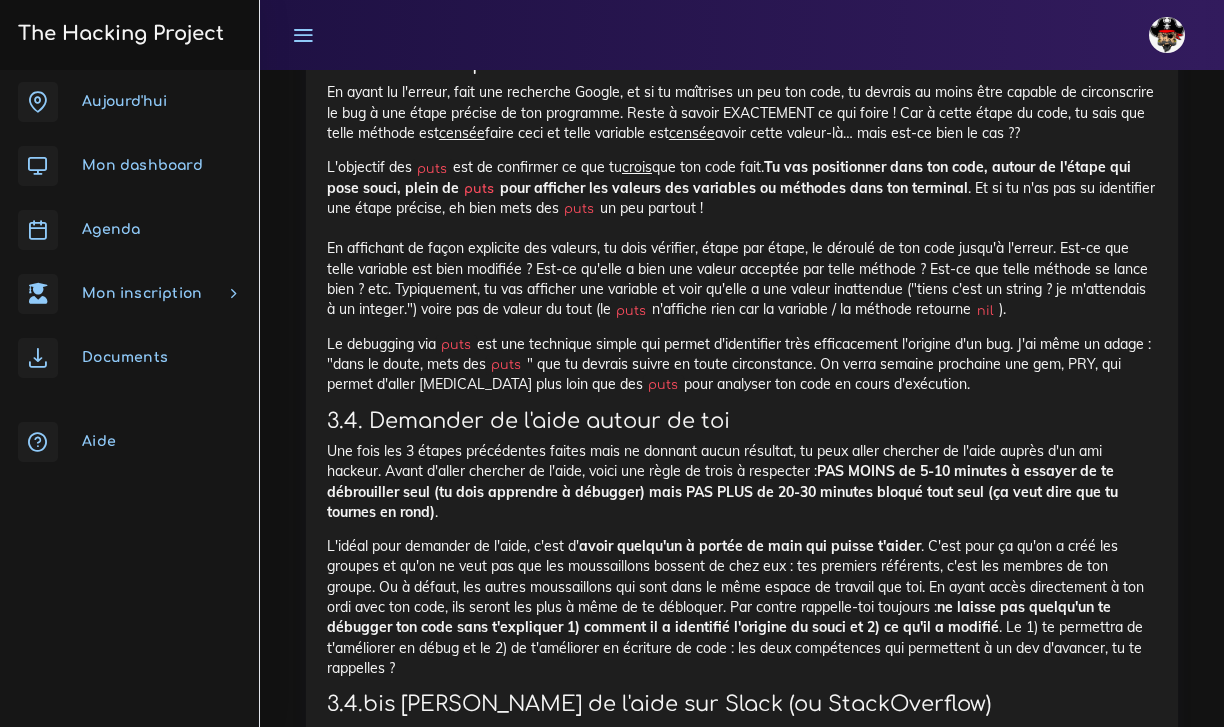 click on "La communauté Ruby est plus petite que celle d'autres langages, mais elle est très active et surtout relativement bienveillante : Internet regorge d'explications bien rédigées sur tout un tas d'erreur que tu vas rencontrer, tout spécialement sur StackOverflow." at bounding box center (742, -184) 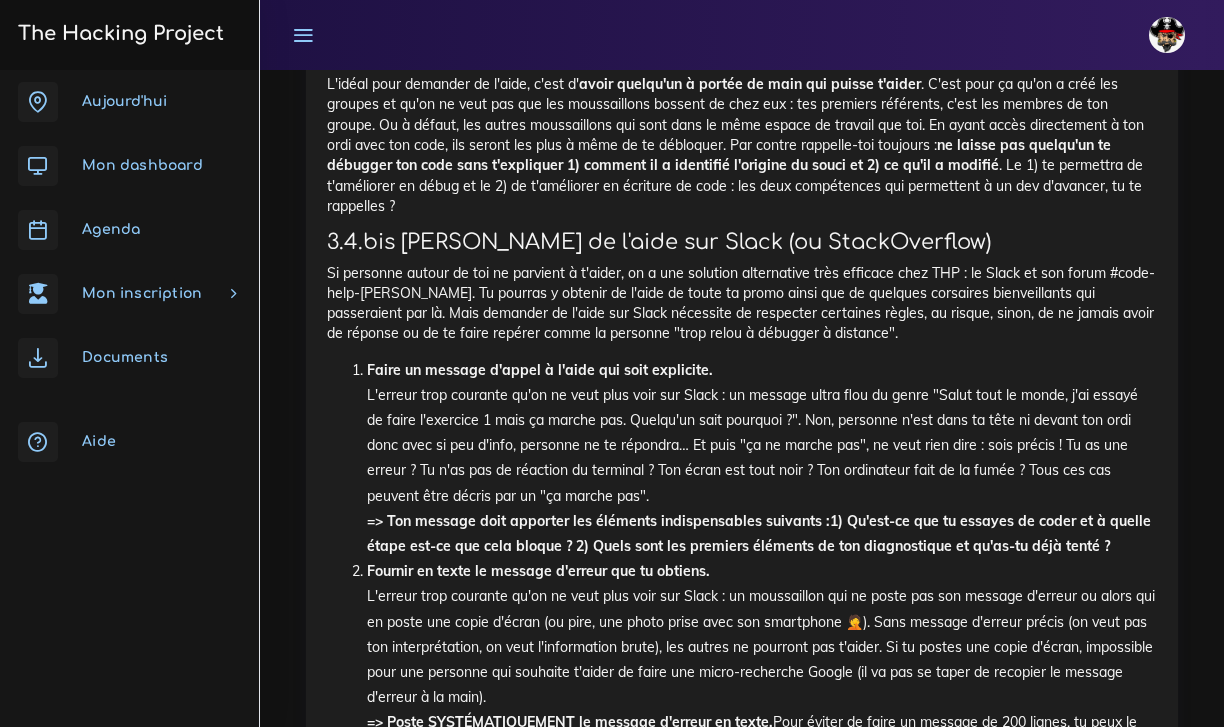 scroll, scrollTop: 10400, scrollLeft: 0, axis: vertical 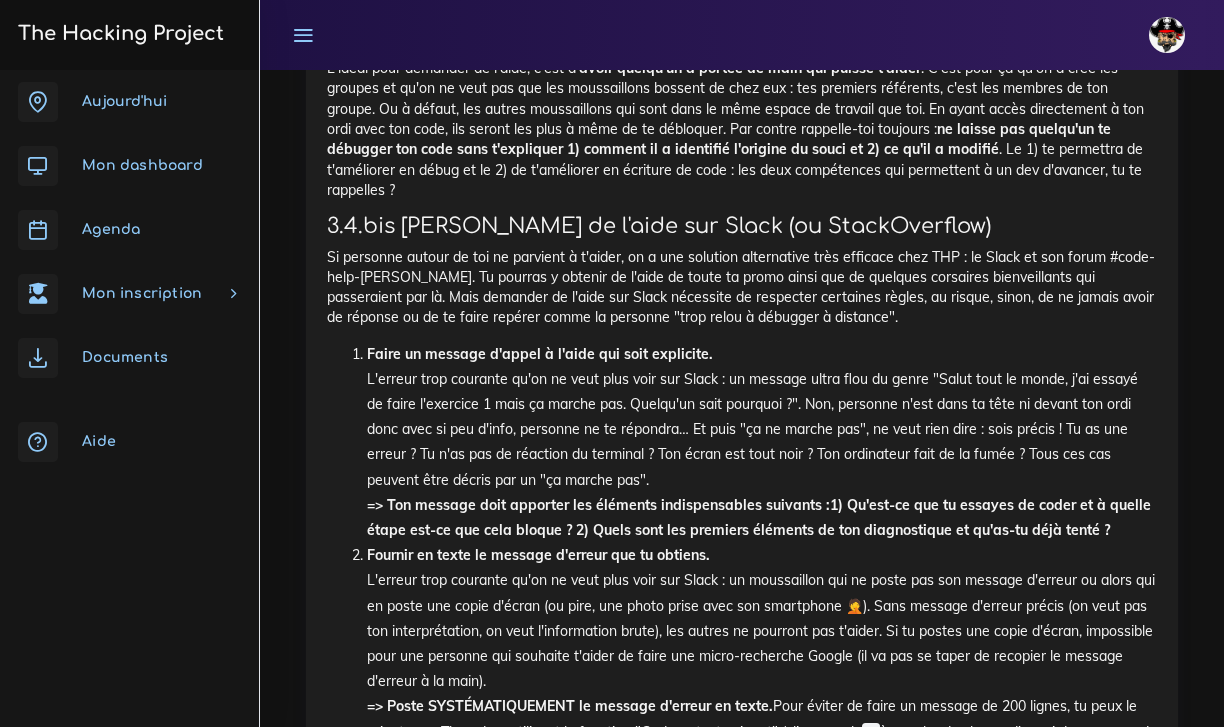 drag, startPoint x: 788, startPoint y: 370, endPoint x: 773, endPoint y: 370, distance: 15 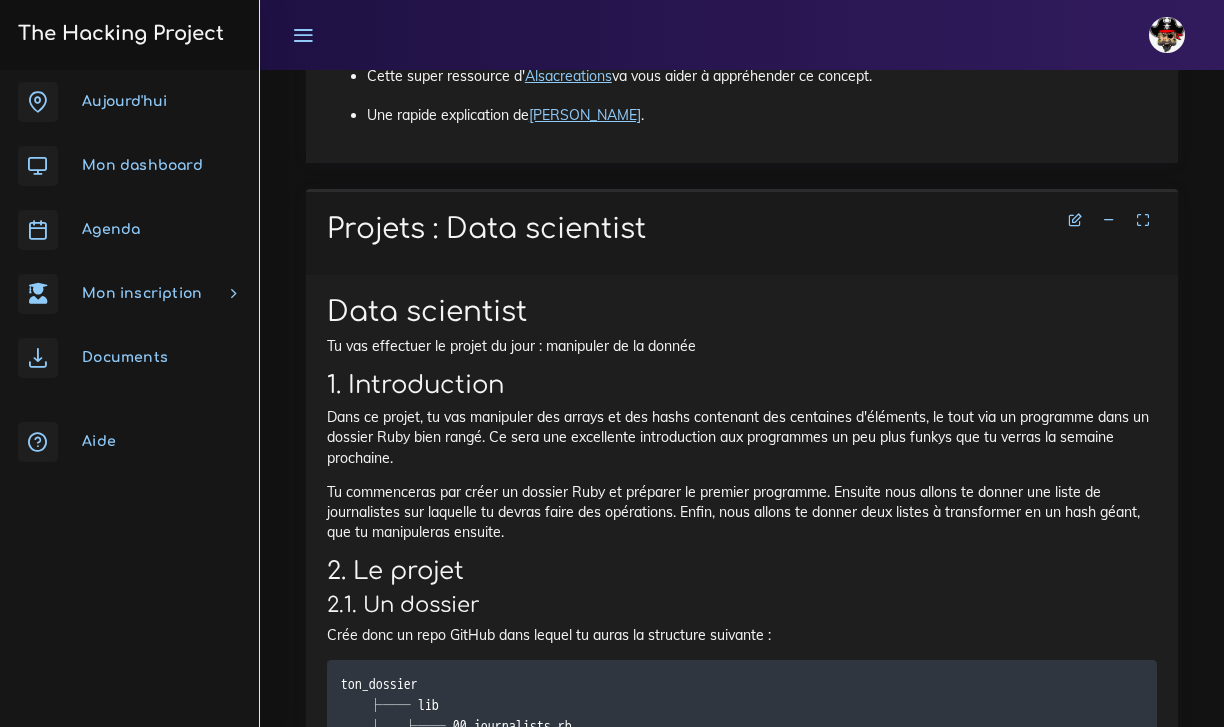scroll, scrollTop: 13827, scrollLeft: 0, axis: vertical 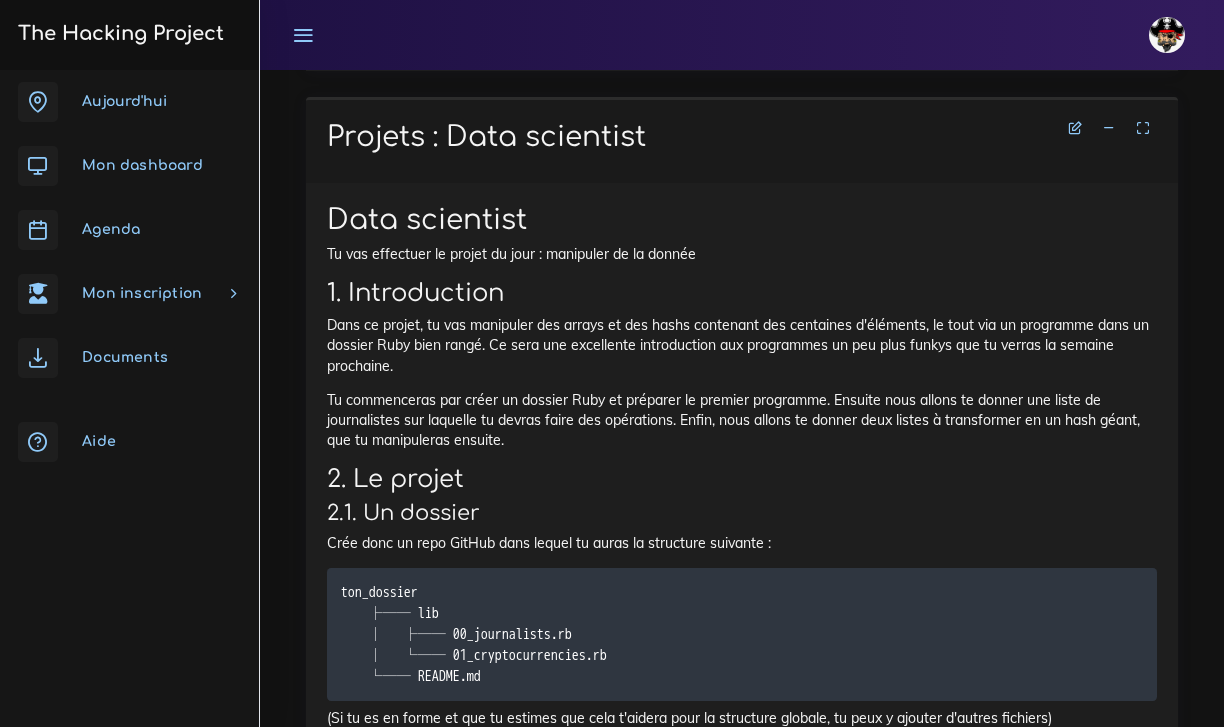 drag, startPoint x: 381, startPoint y: 291, endPoint x: 971, endPoint y: 295, distance: 590.01355 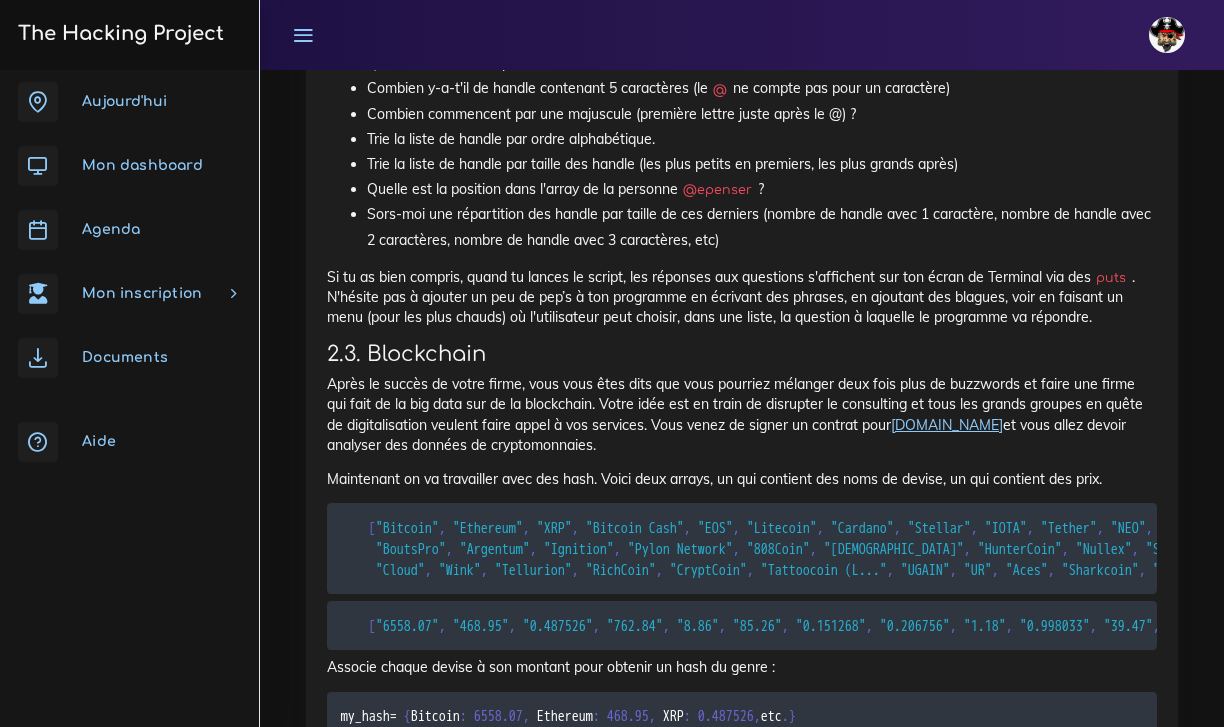 scroll, scrollTop: 14887, scrollLeft: 0, axis: vertical 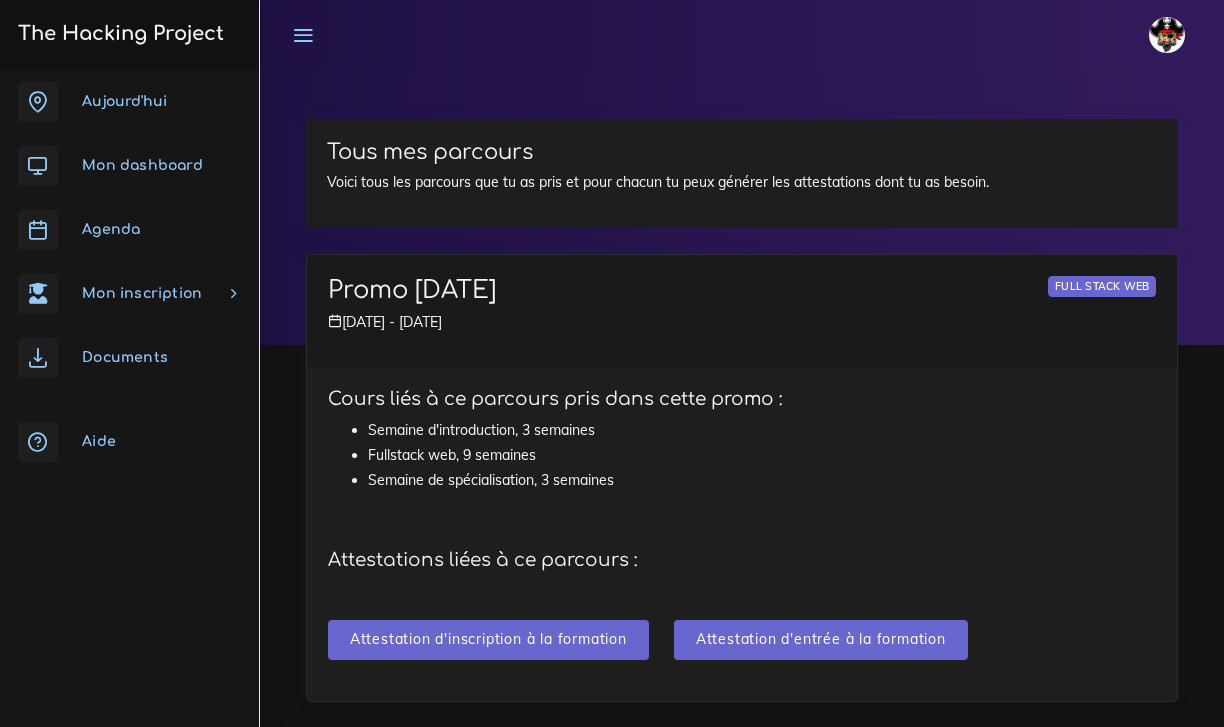 click on "Aujourd'hui" at bounding box center (129, 102) 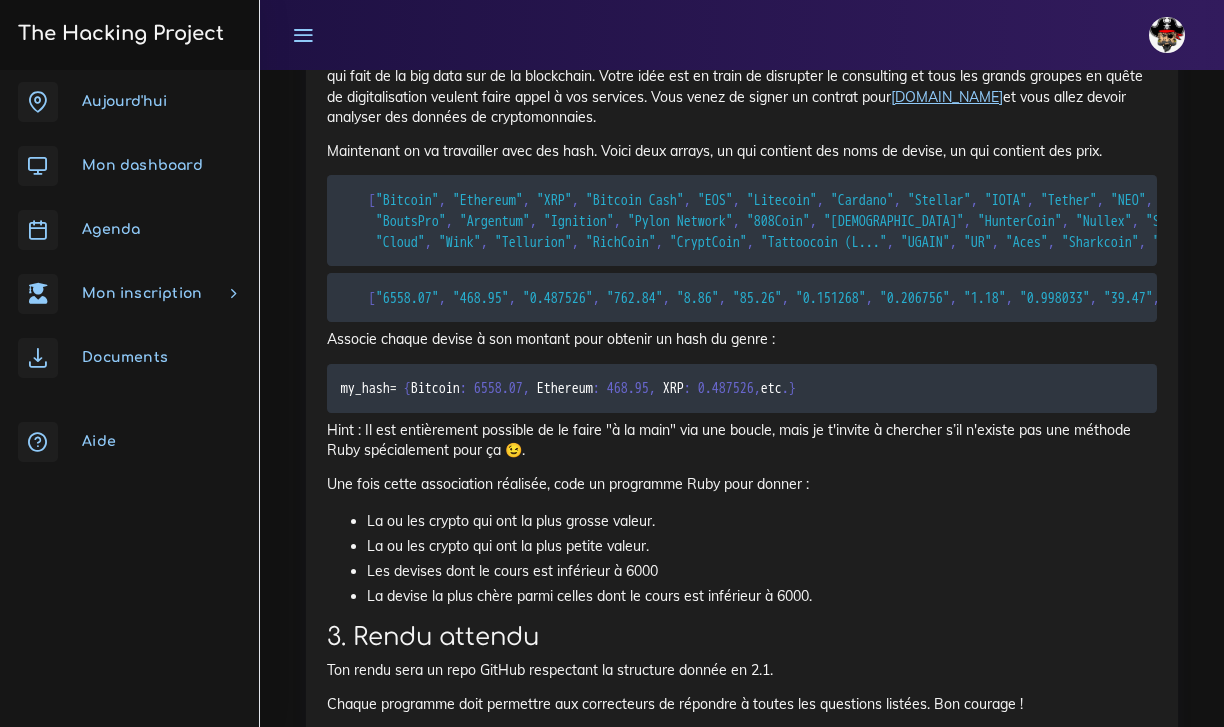 scroll, scrollTop: 15212, scrollLeft: 0, axis: vertical 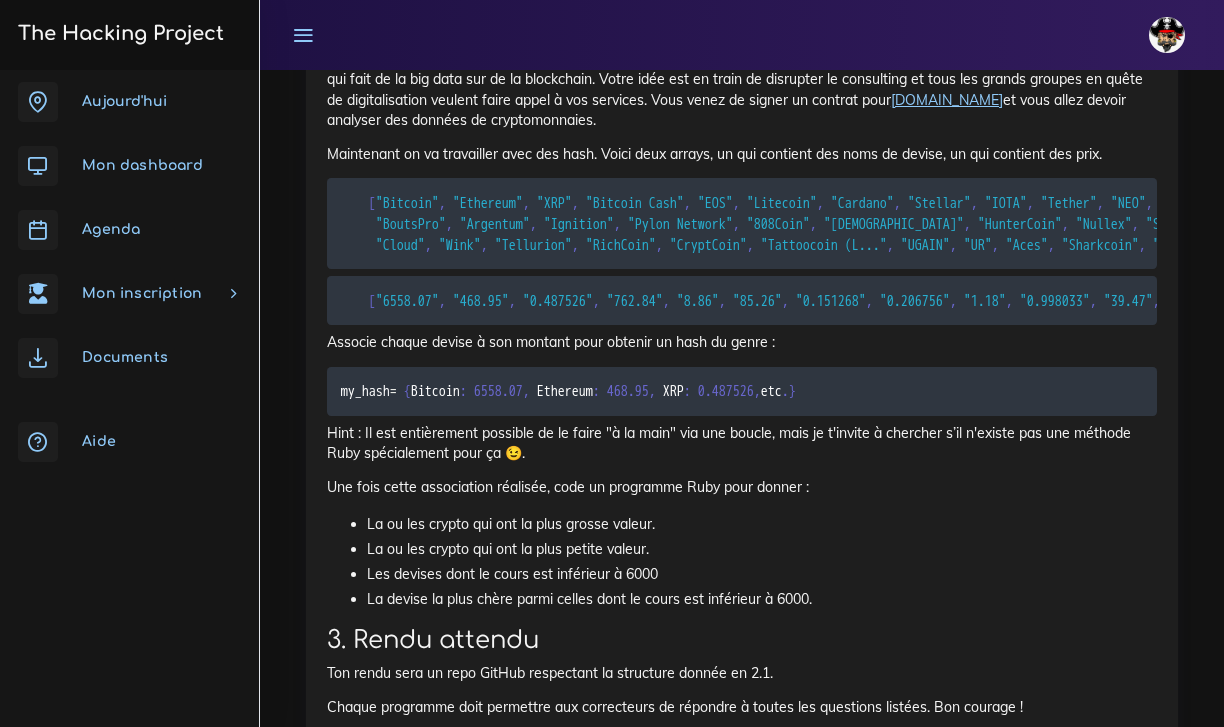 drag, startPoint x: 364, startPoint y: 273, endPoint x: 1408, endPoint y: 285, distance: 1044.069 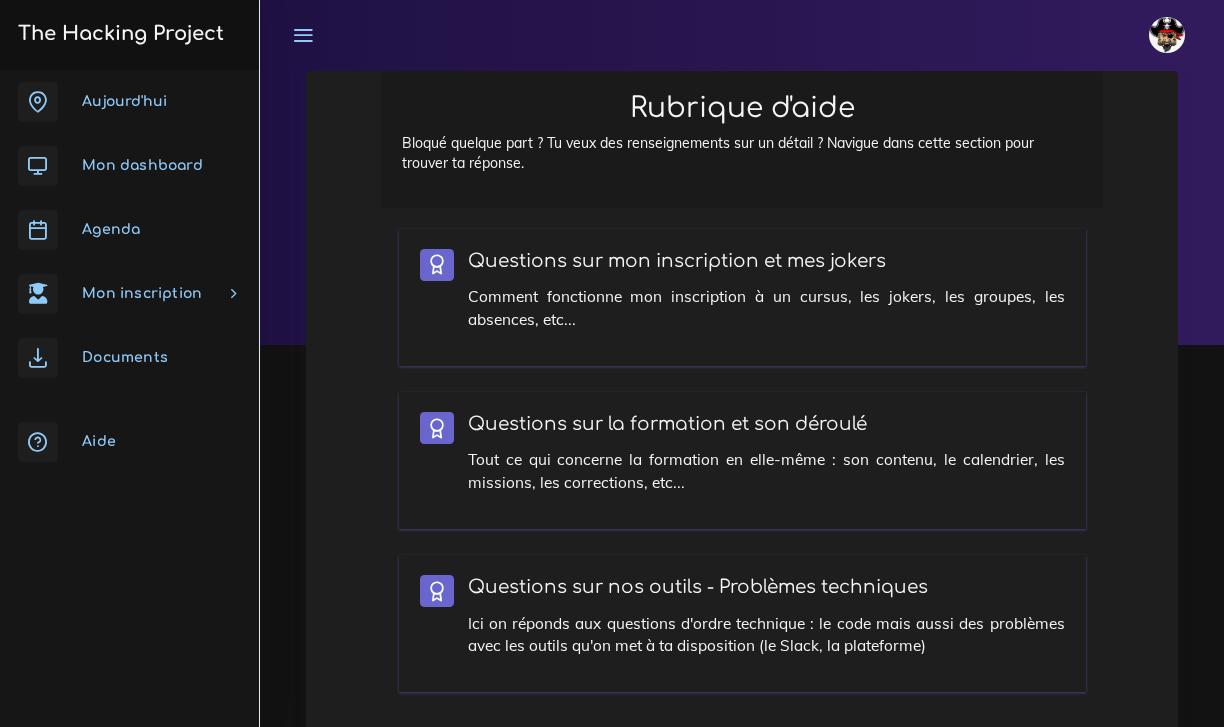 scroll, scrollTop: 0, scrollLeft: 0, axis: both 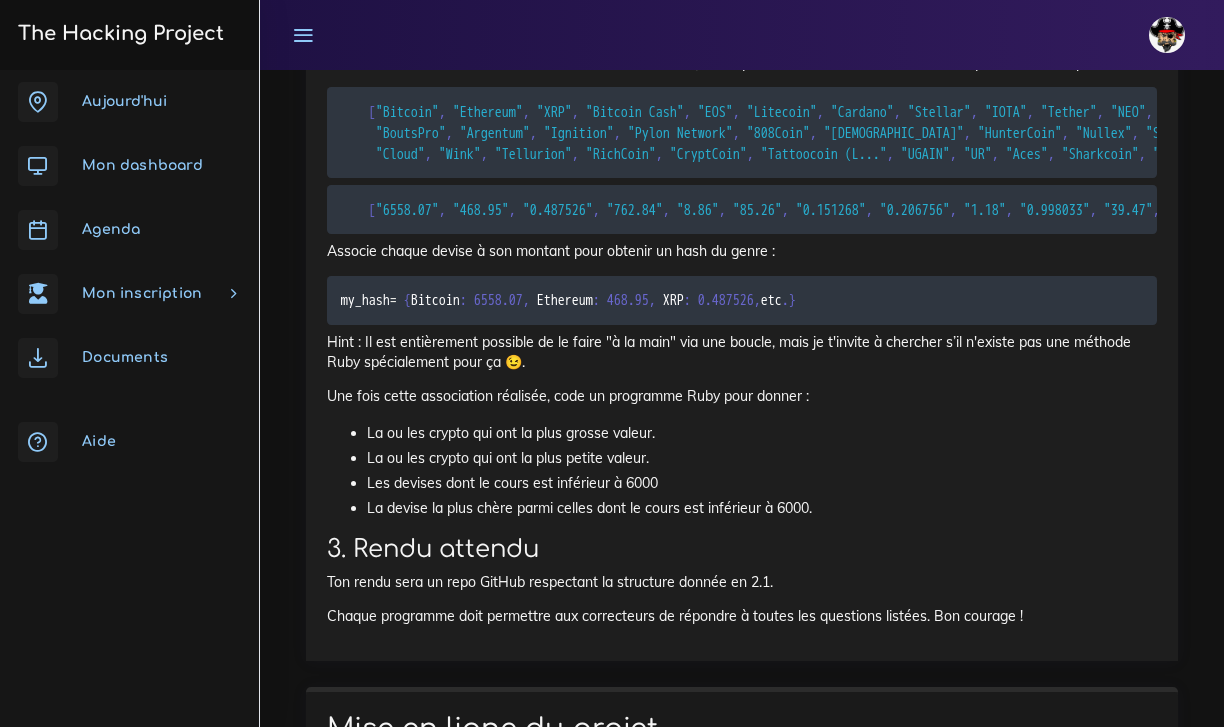 drag, startPoint x: 658, startPoint y: 291, endPoint x: 366, endPoint y: 290, distance: 292.0017 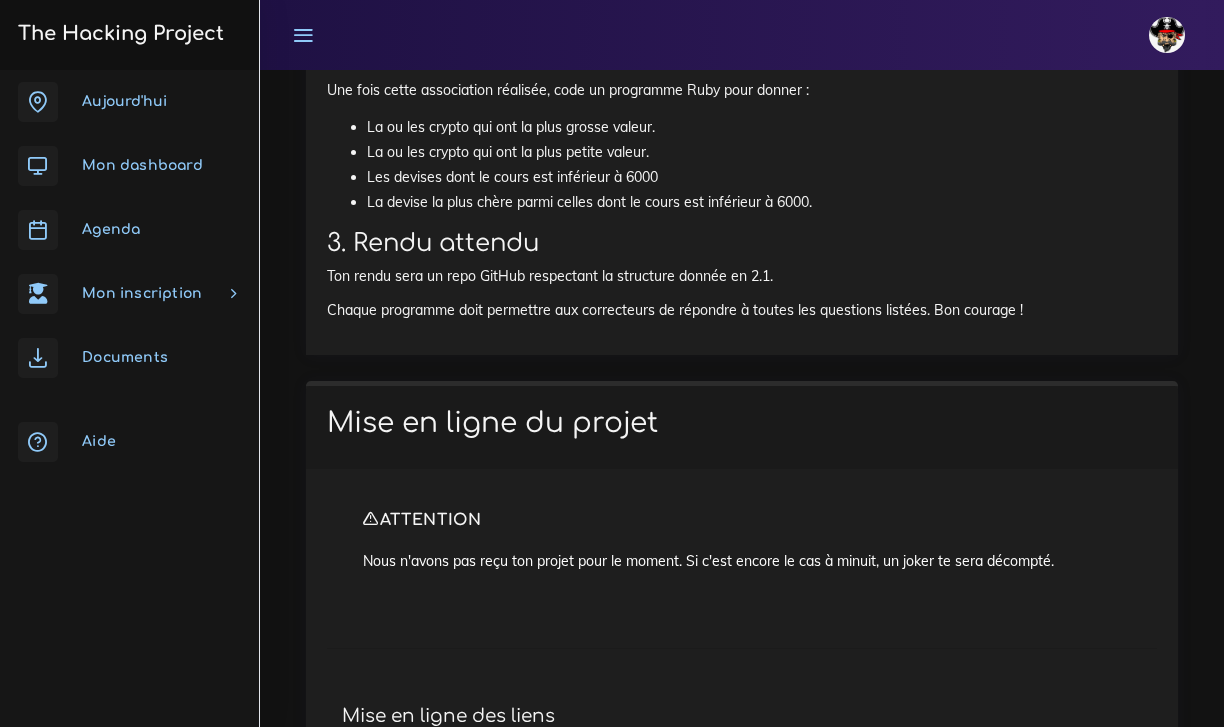 scroll, scrollTop: 15606, scrollLeft: 0, axis: vertical 